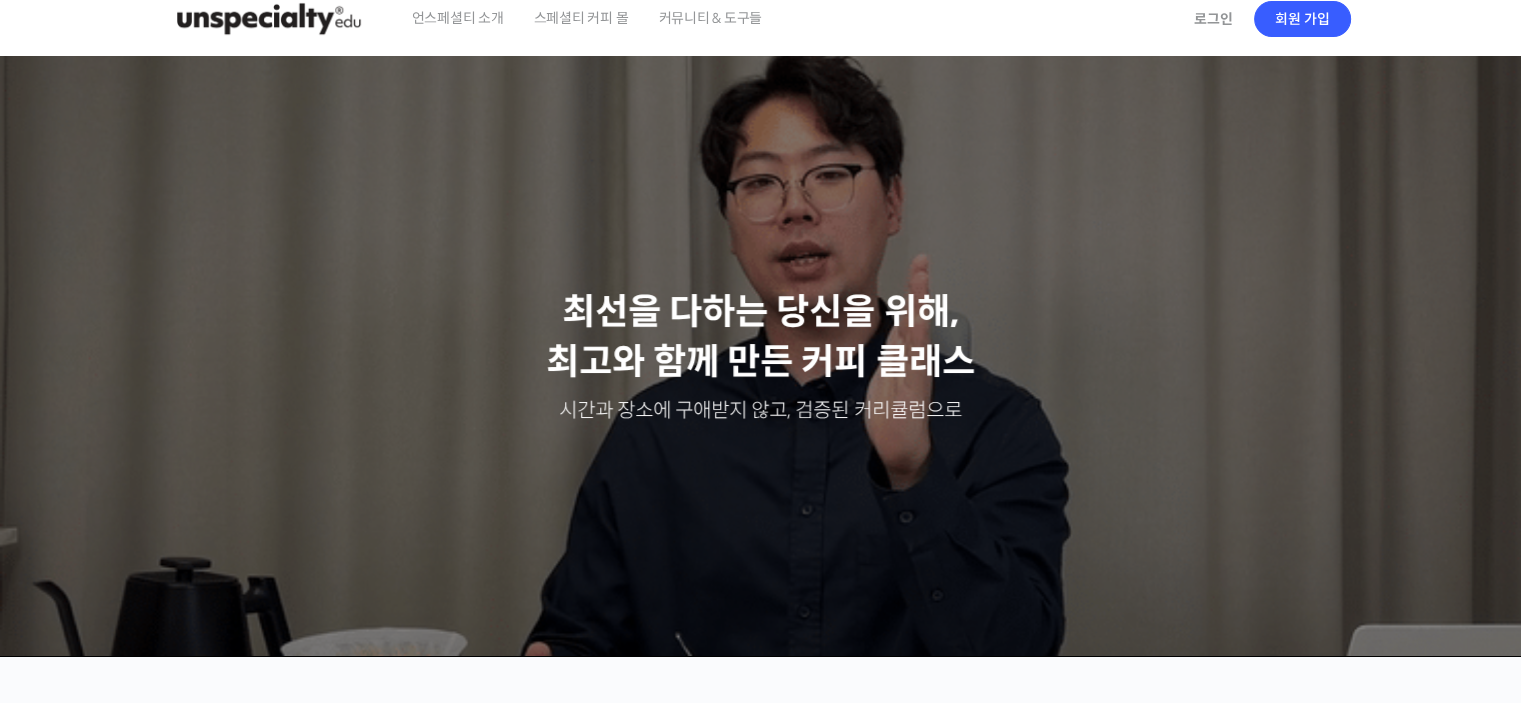 scroll, scrollTop: 0, scrollLeft: 0, axis: both 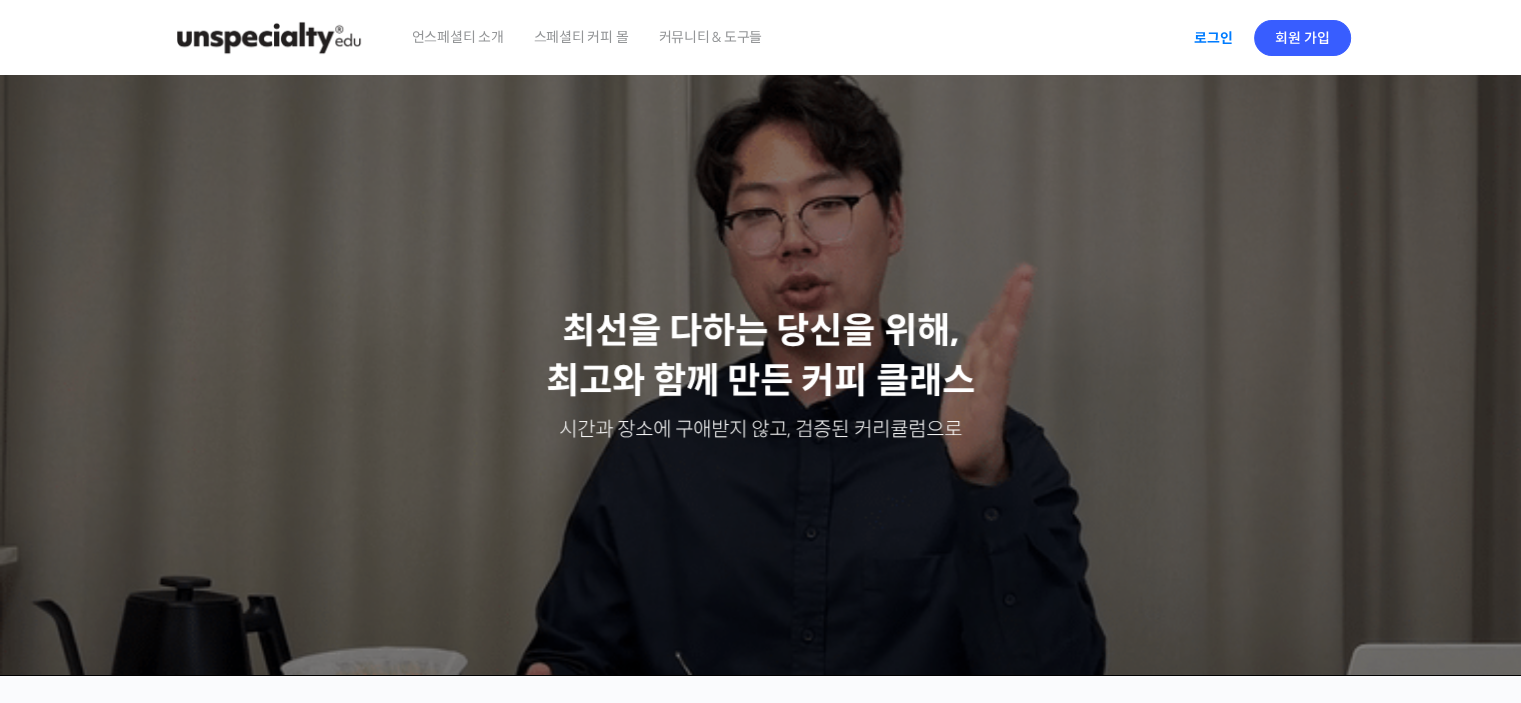 click on "로그인" at bounding box center [1213, 38] 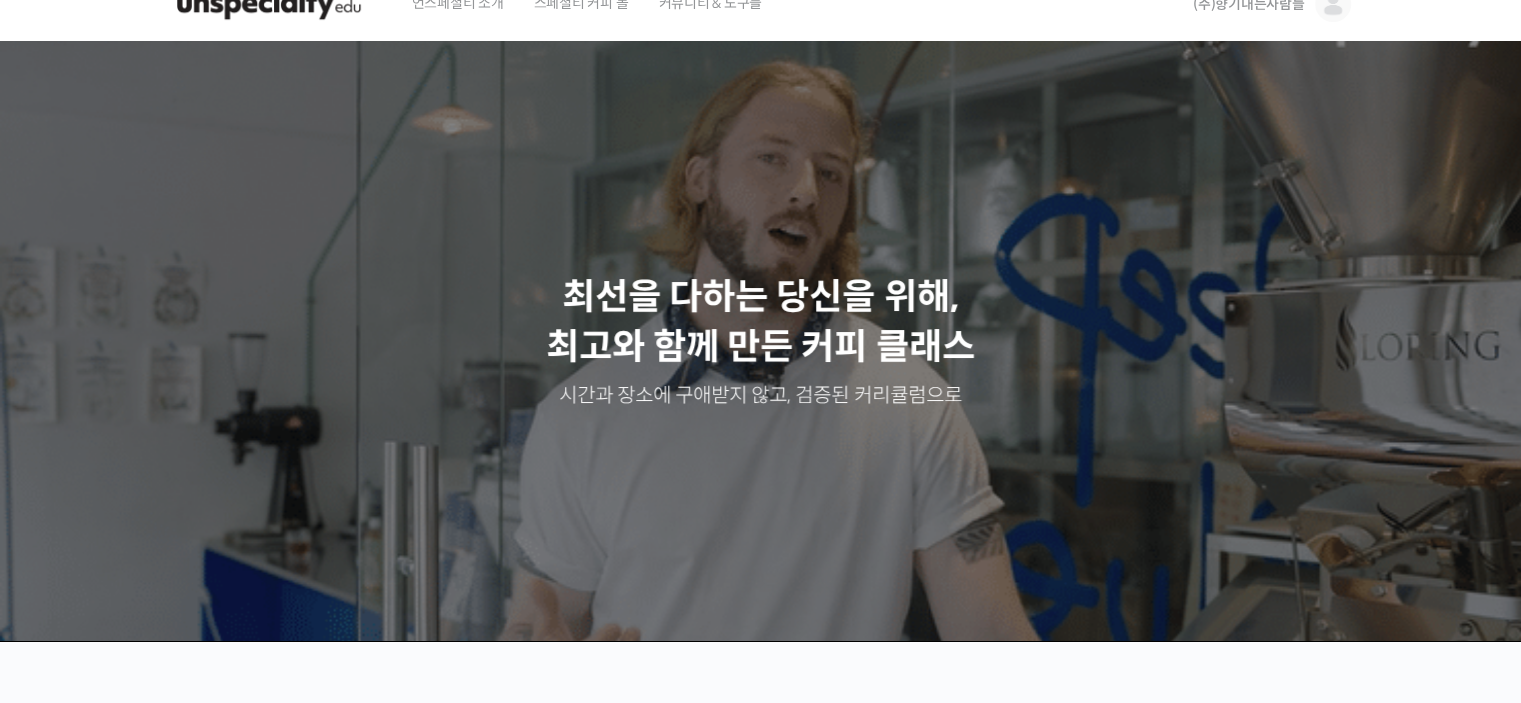 scroll, scrollTop: 0, scrollLeft: 0, axis: both 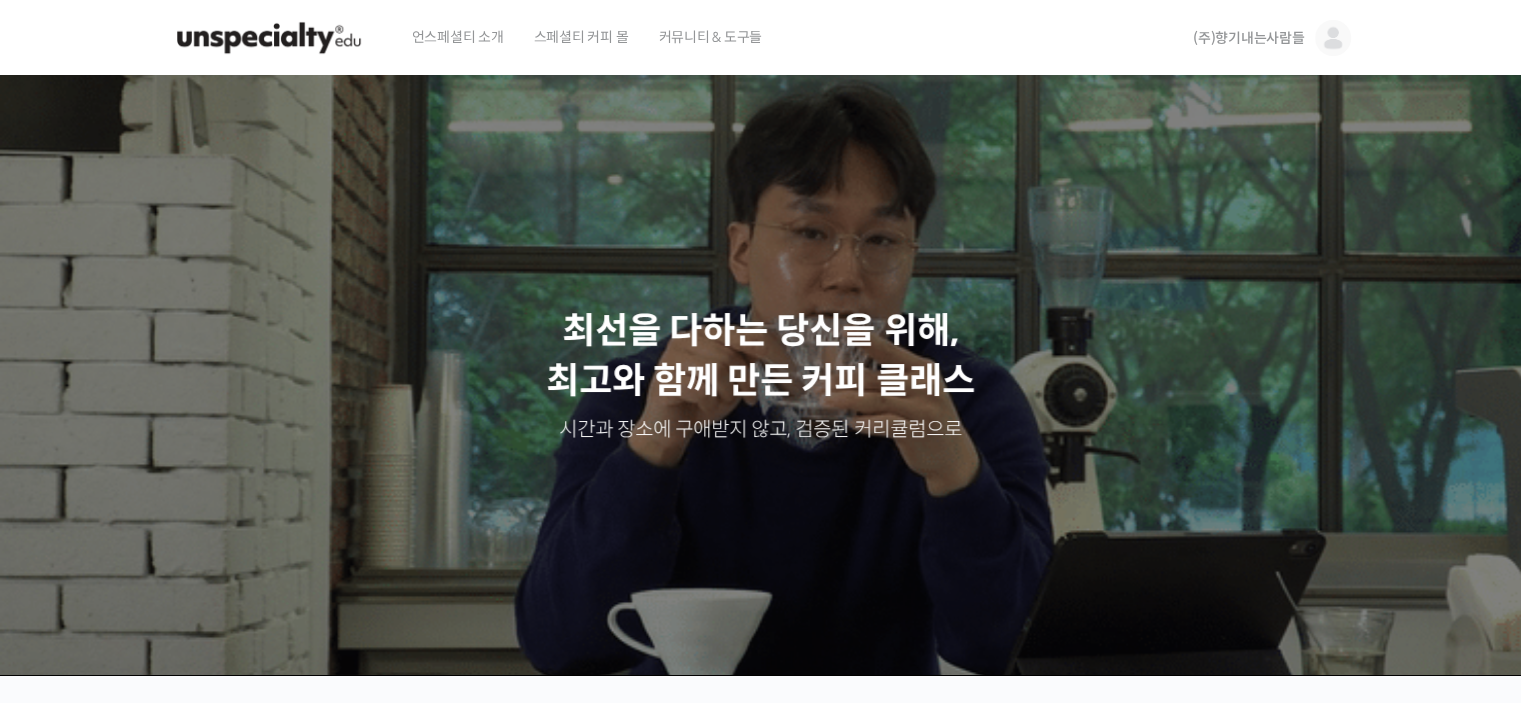 click on "(주)향기내는사람들" at bounding box center (1249, 38) 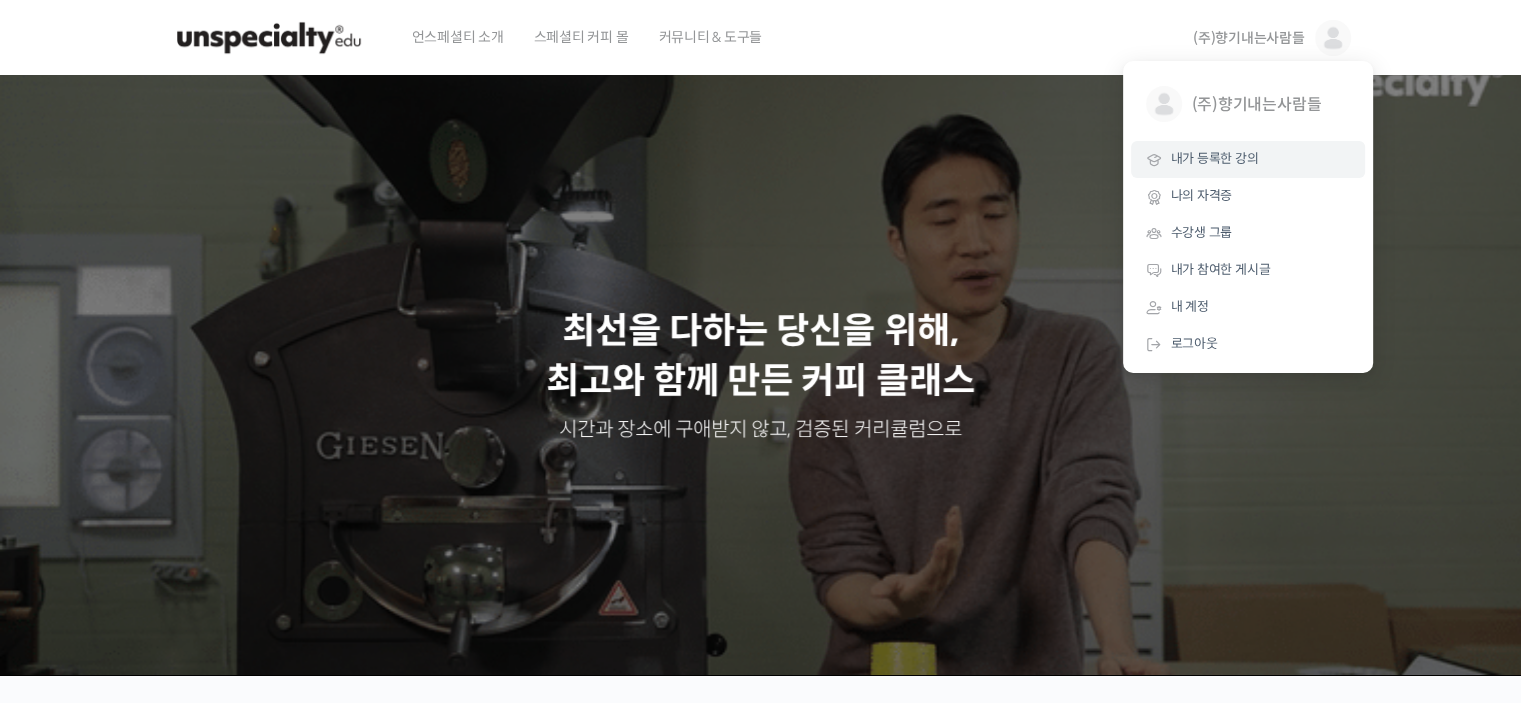 click on "내가 등록한 강의" at bounding box center [1248, 159] 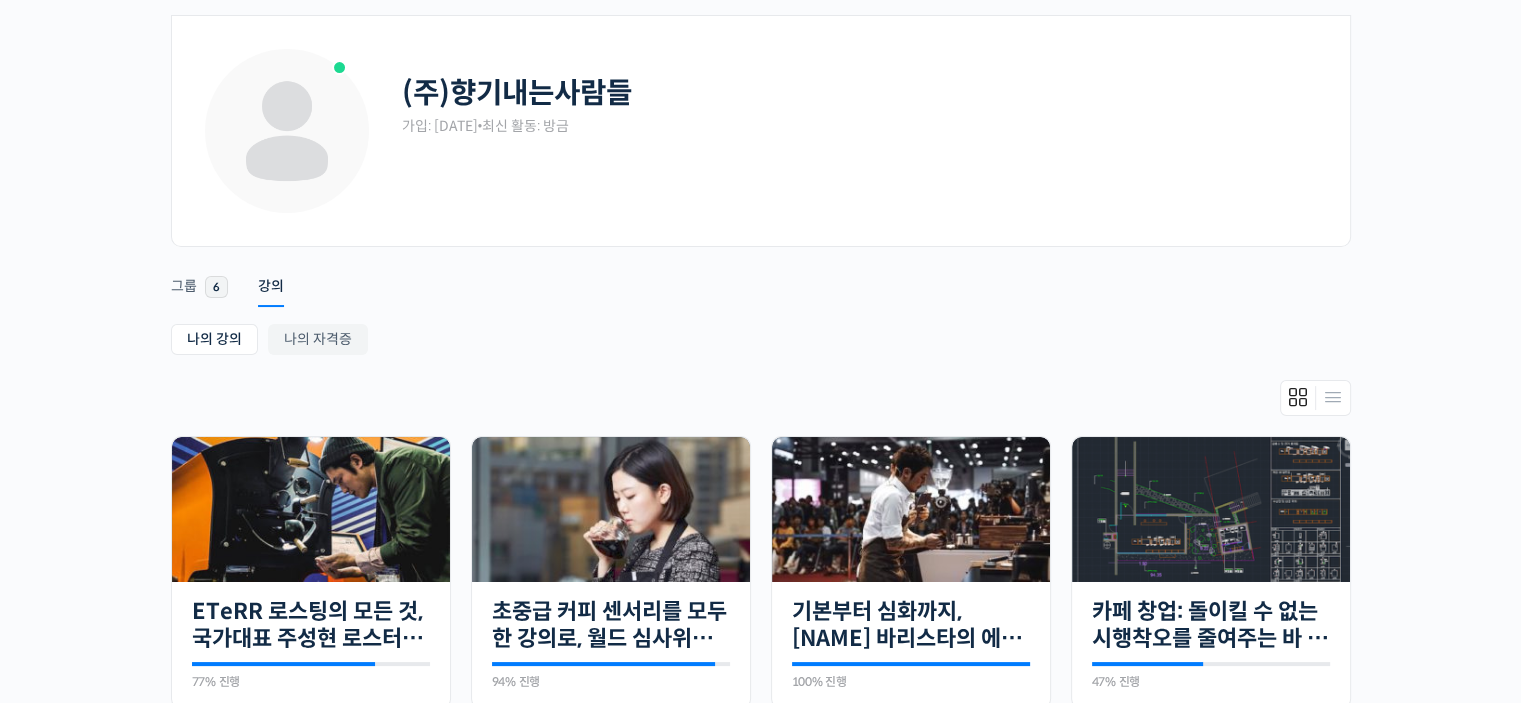 scroll, scrollTop: 0, scrollLeft: 0, axis: both 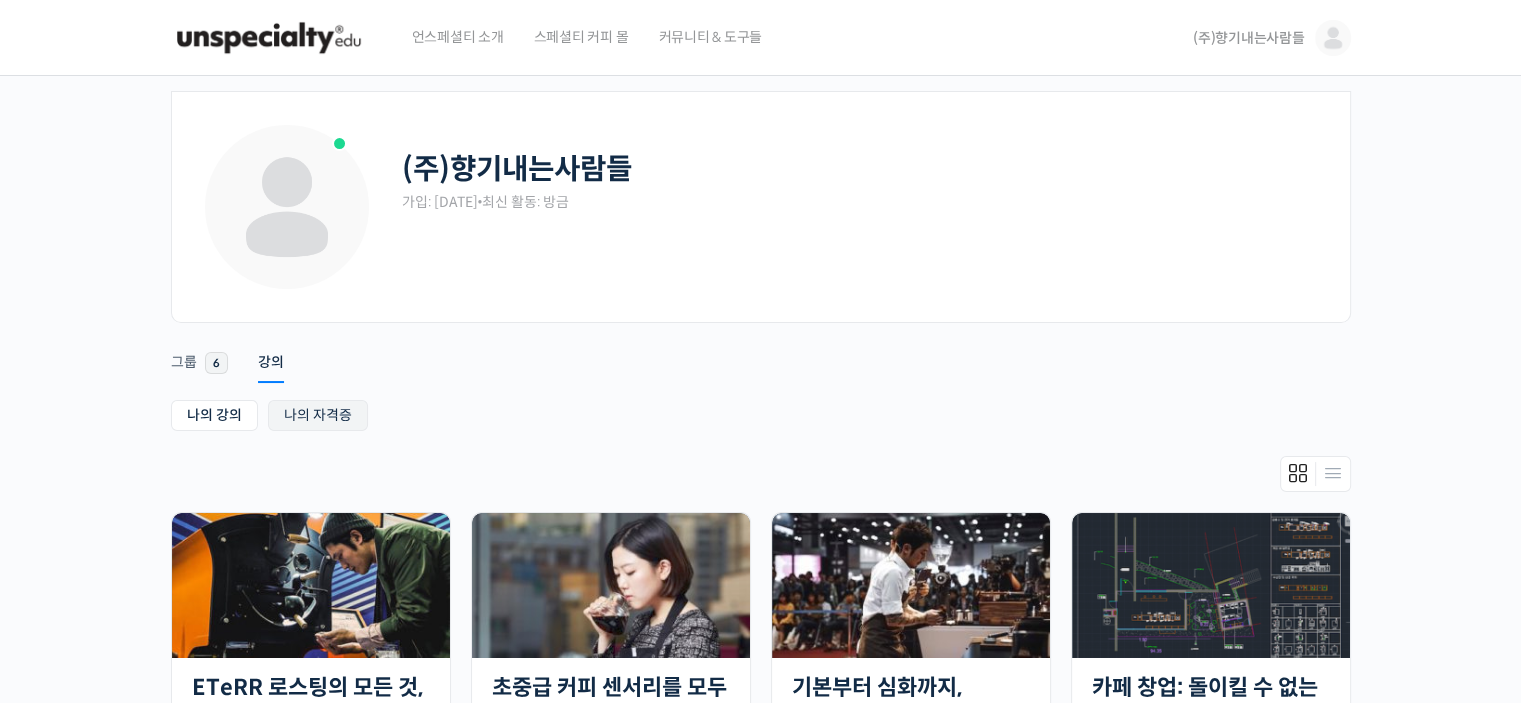 click on "나의 자격증" at bounding box center (318, 415) 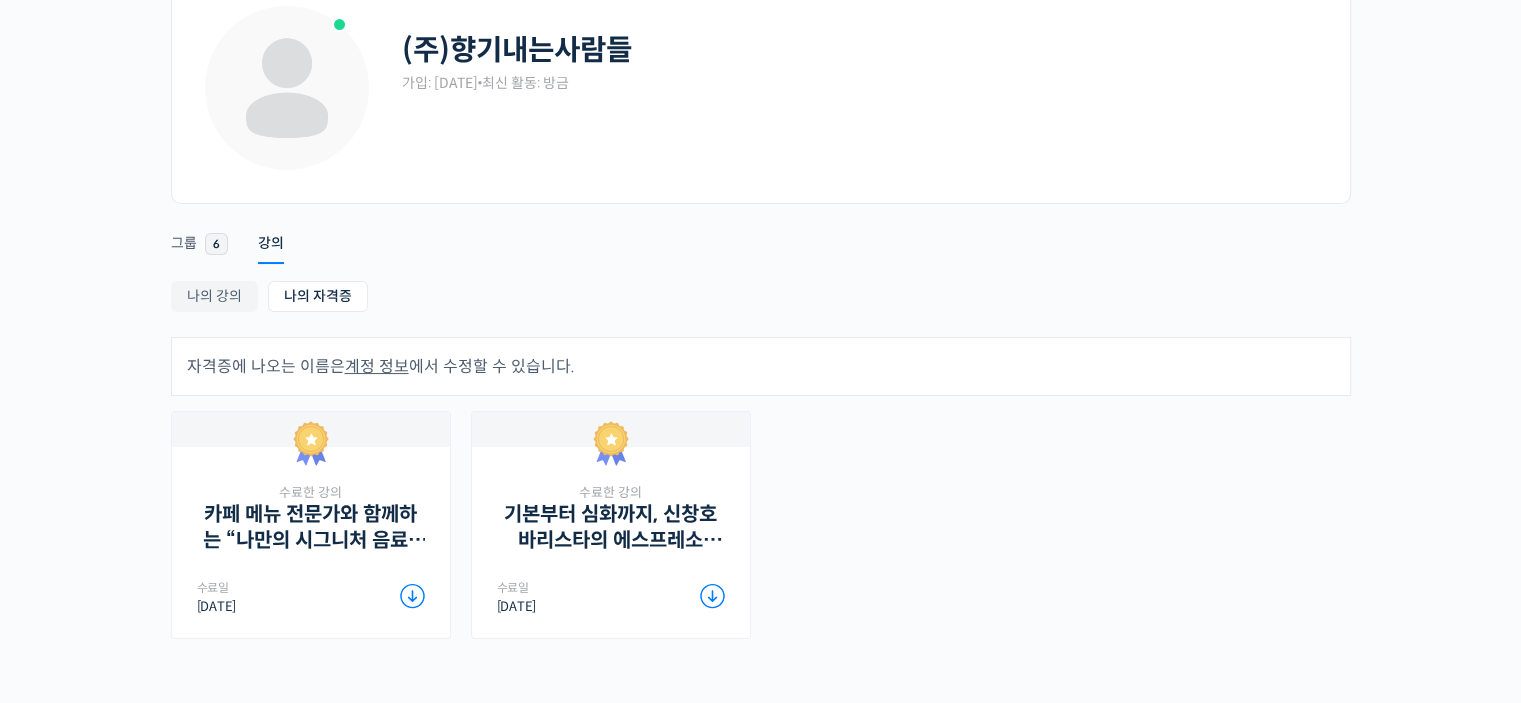scroll, scrollTop: 200, scrollLeft: 0, axis: vertical 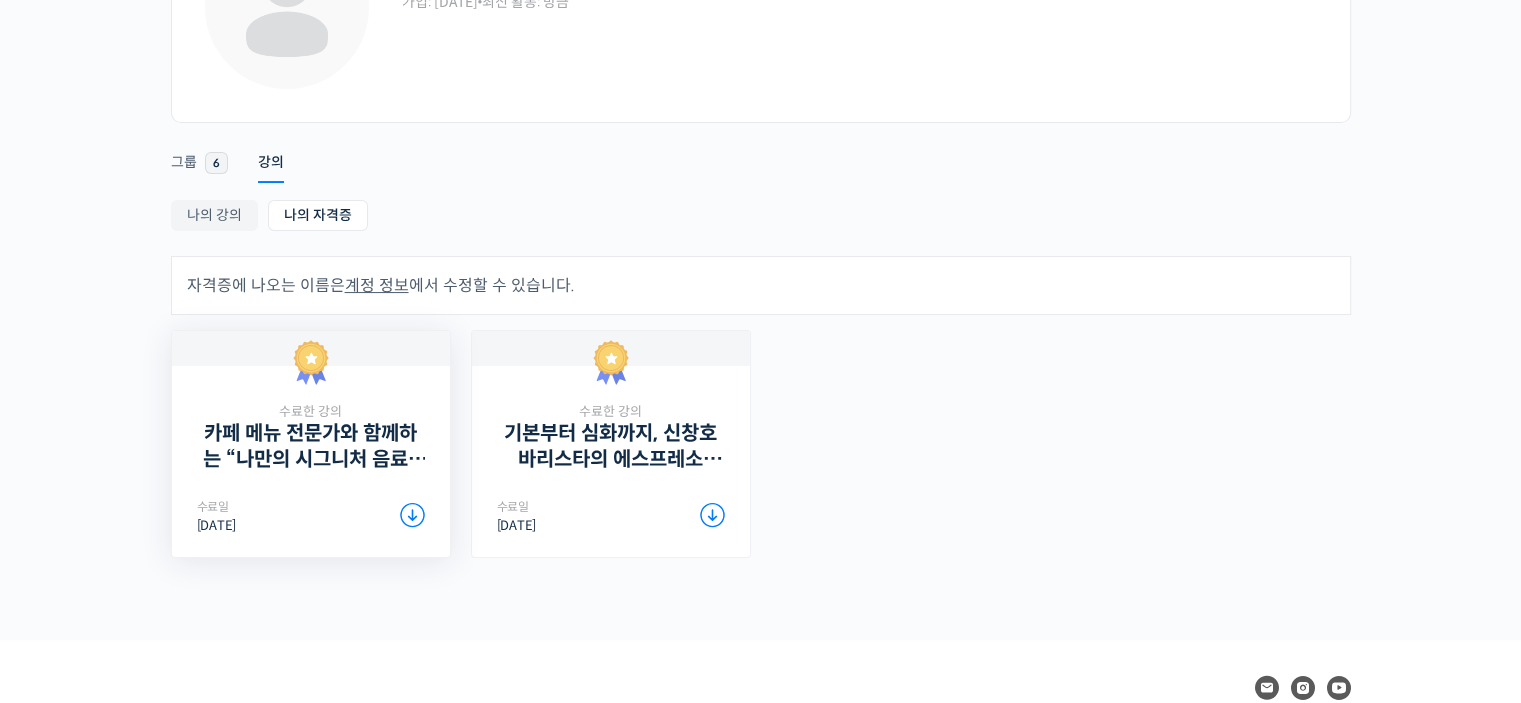 click at bounding box center [412, 515] 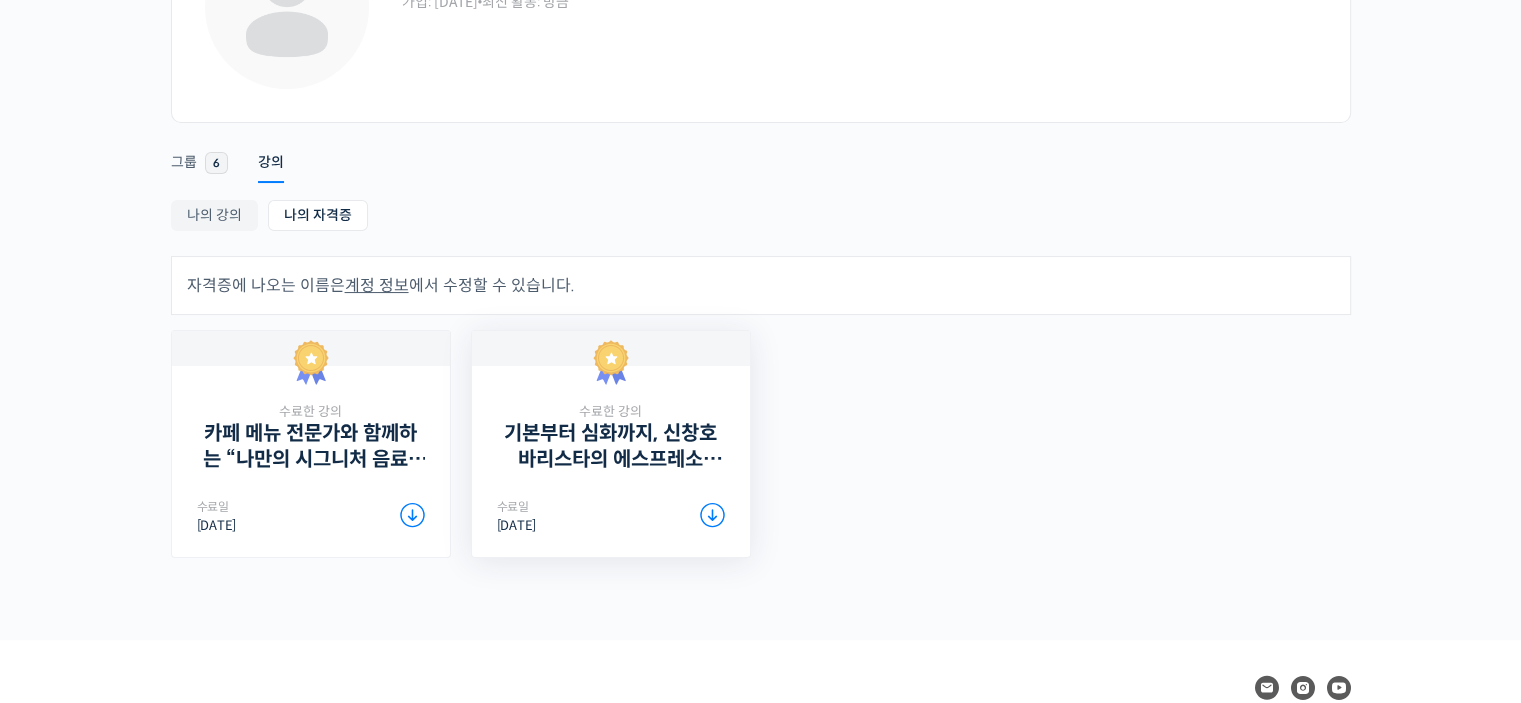 click at bounding box center [712, 515] 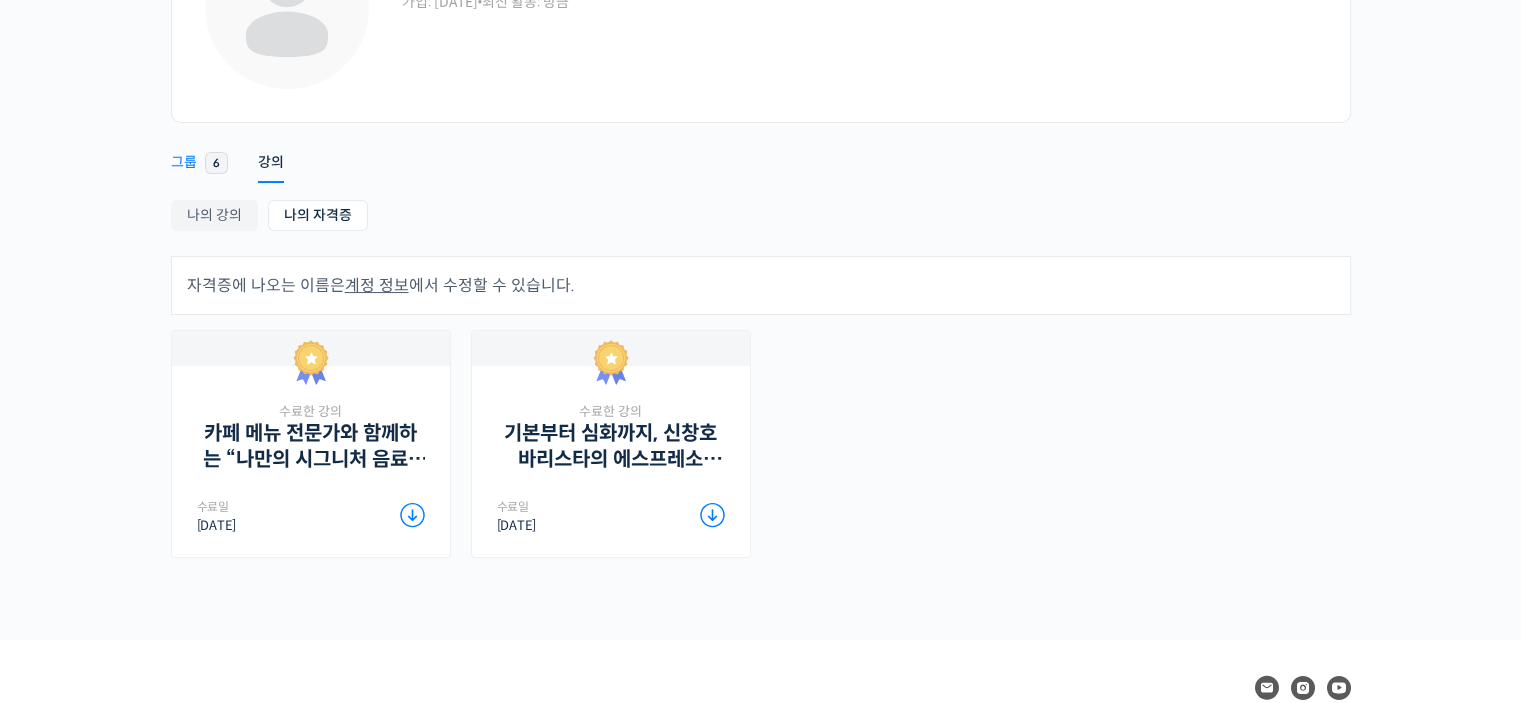 click on "그룹" at bounding box center [184, 168] 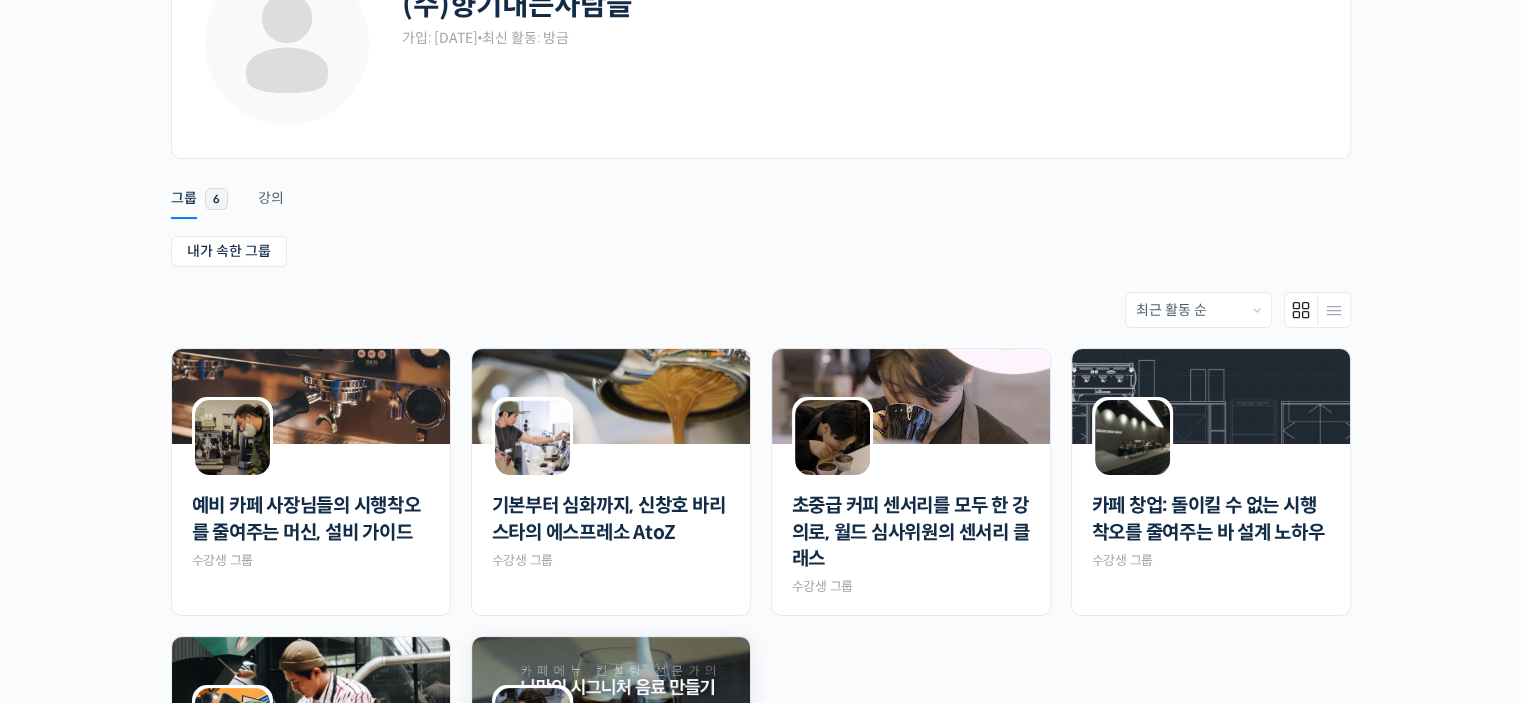 scroll, scrollTop: 376, scrollLeft: 0, axis: vertical 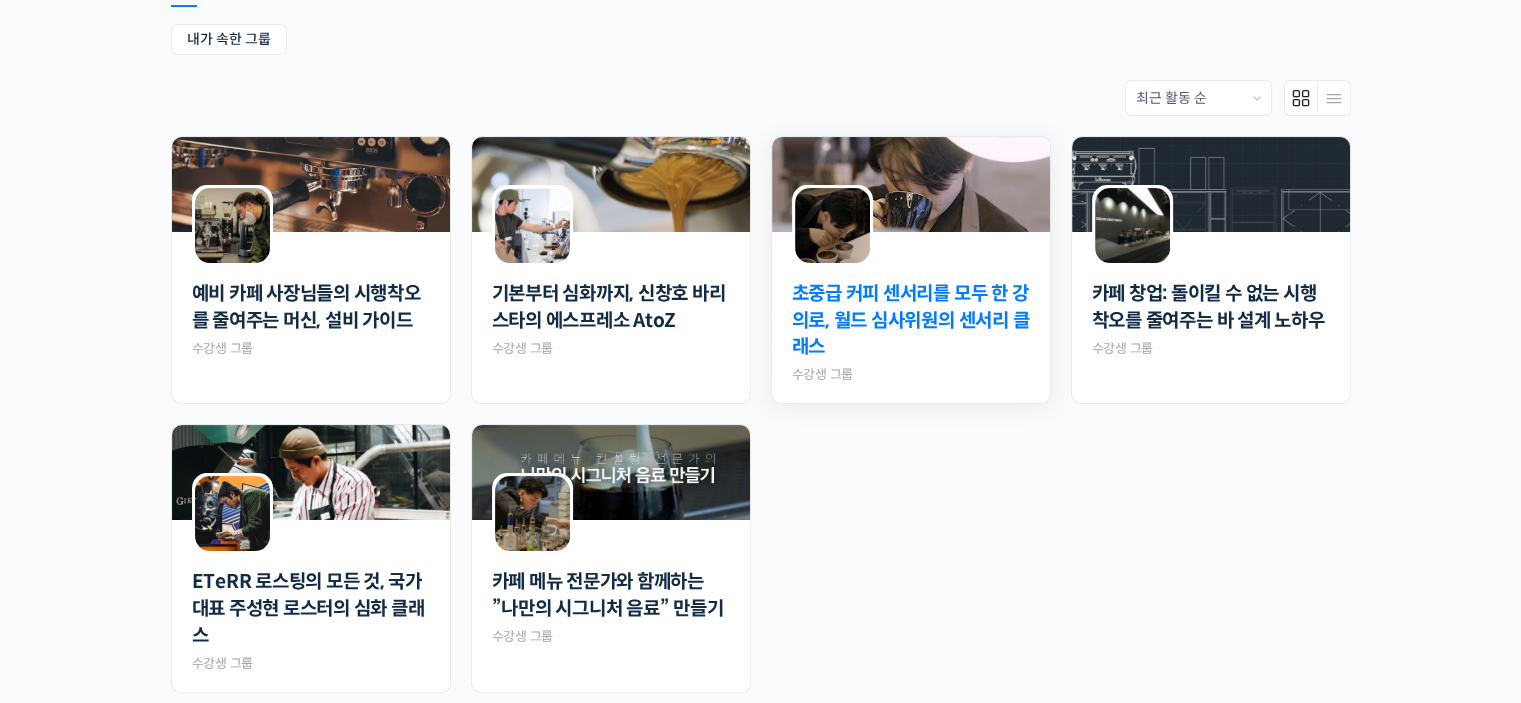 click on "초중급 커피 센서리를 모두 한 강의로, 월드 심사위원의 센서리 클래스" at bounding box center [911, 321] 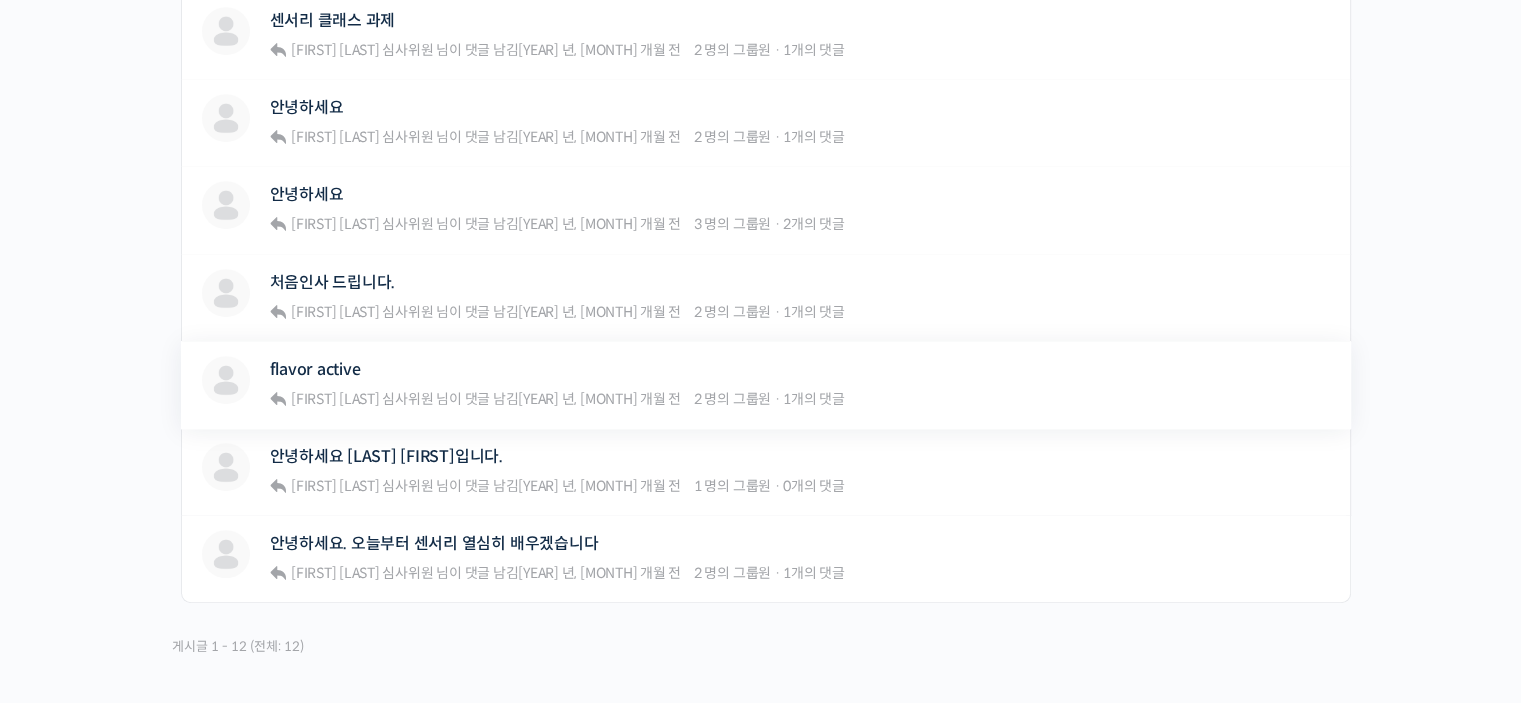 scroll, scrollTop: 1244, scrollLeft: 0, axis: vertical 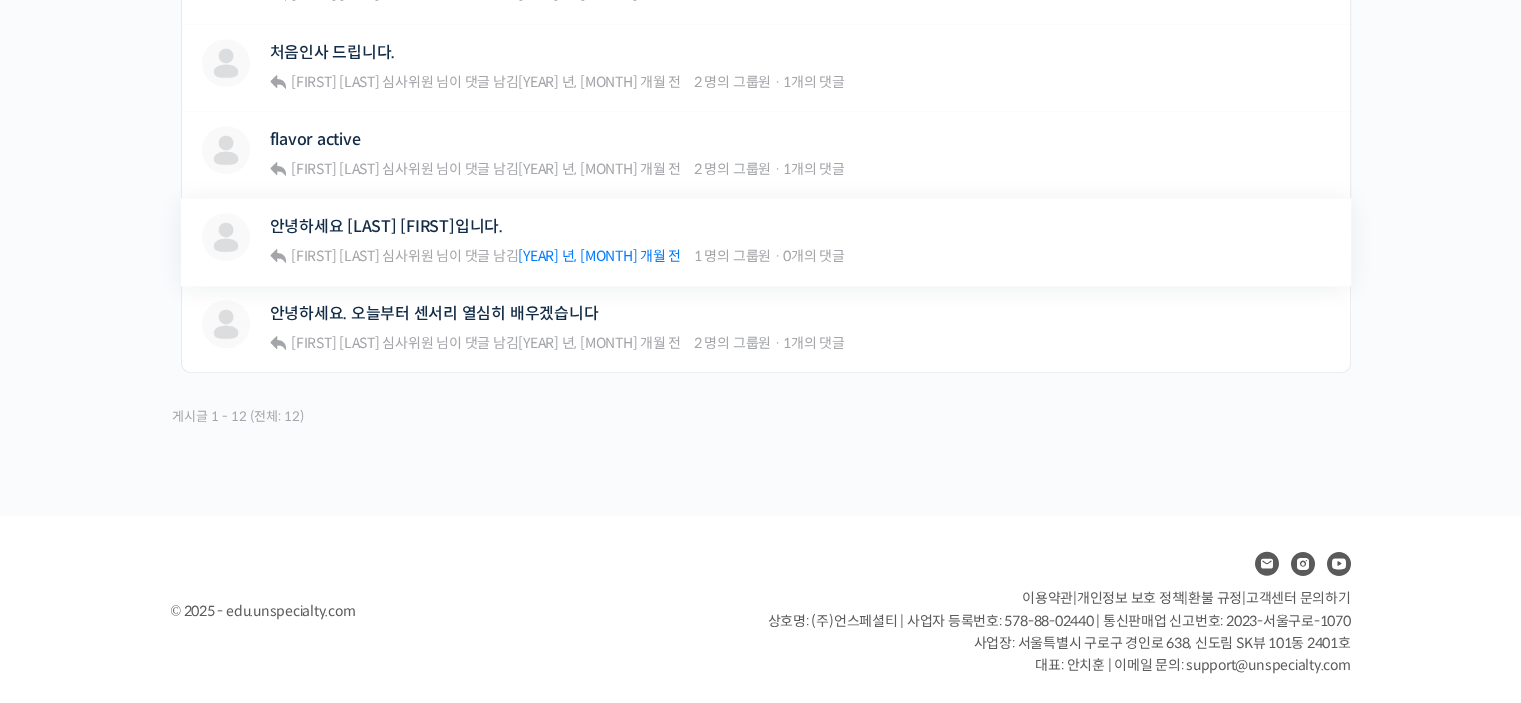 click on "[NUMBER] 년, [NUMBER] 개월 전" at bounding box center [599, 256] 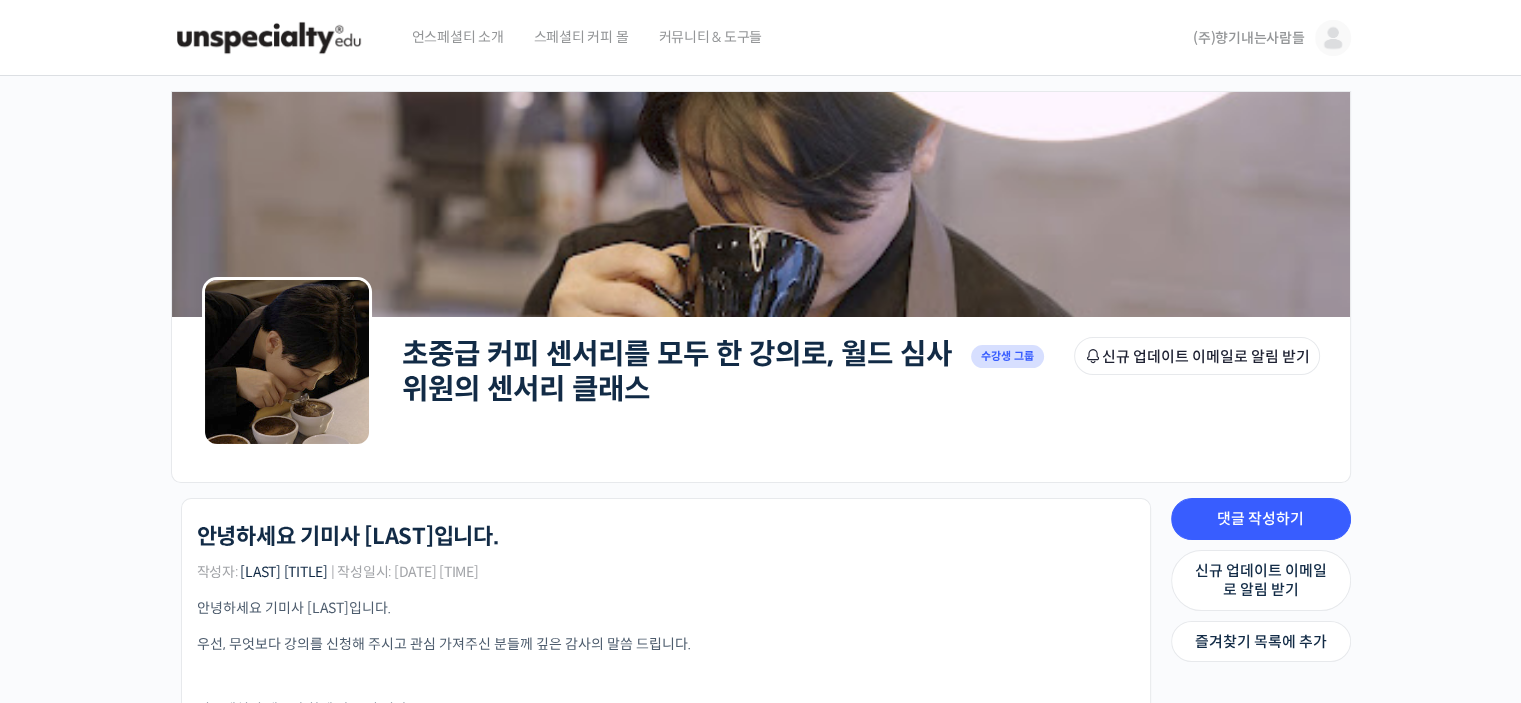 scroll, scrollTop: 300, scrollLeft: 0, axis: vertical 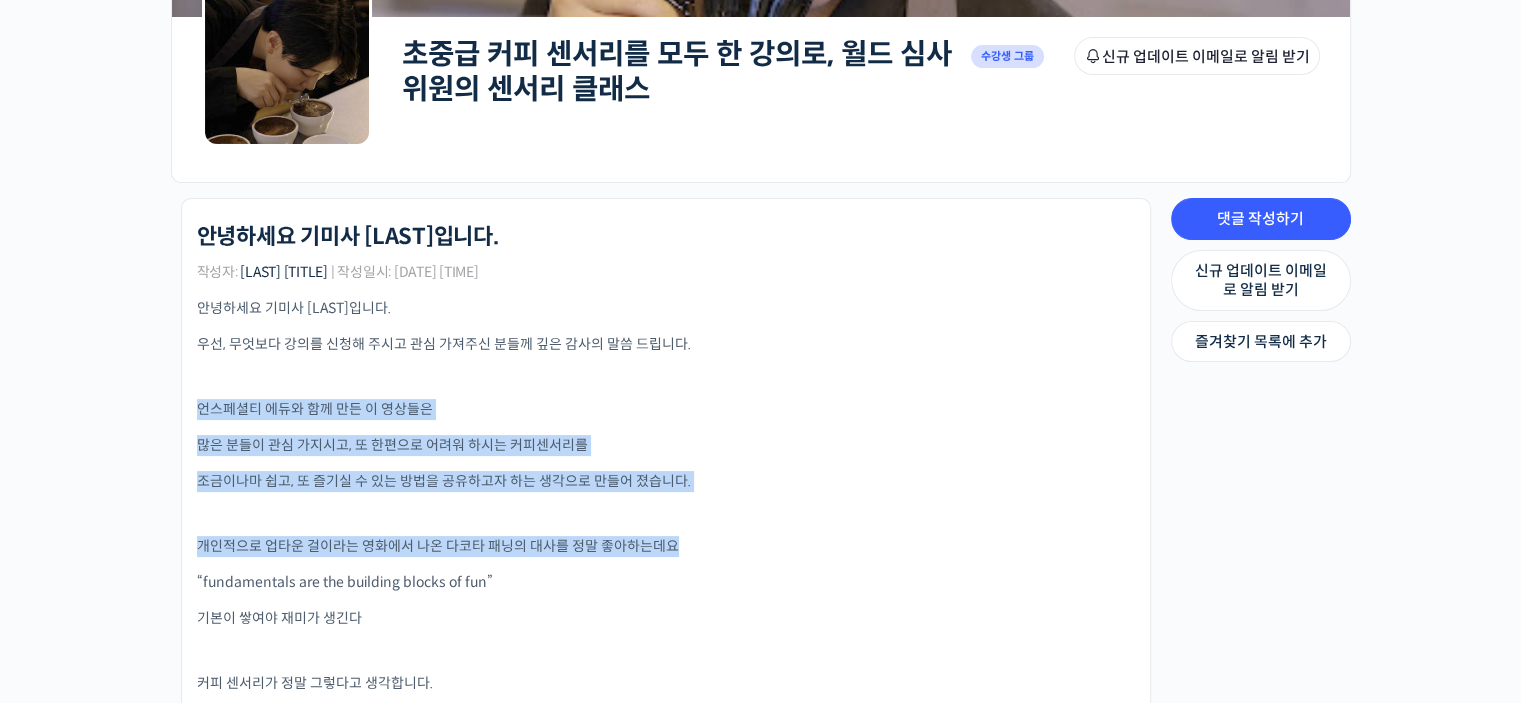 drag, startPoint x: 704, startPoint y: 327, endPoint x: 748, endPoint y: 554, distance: 231.225 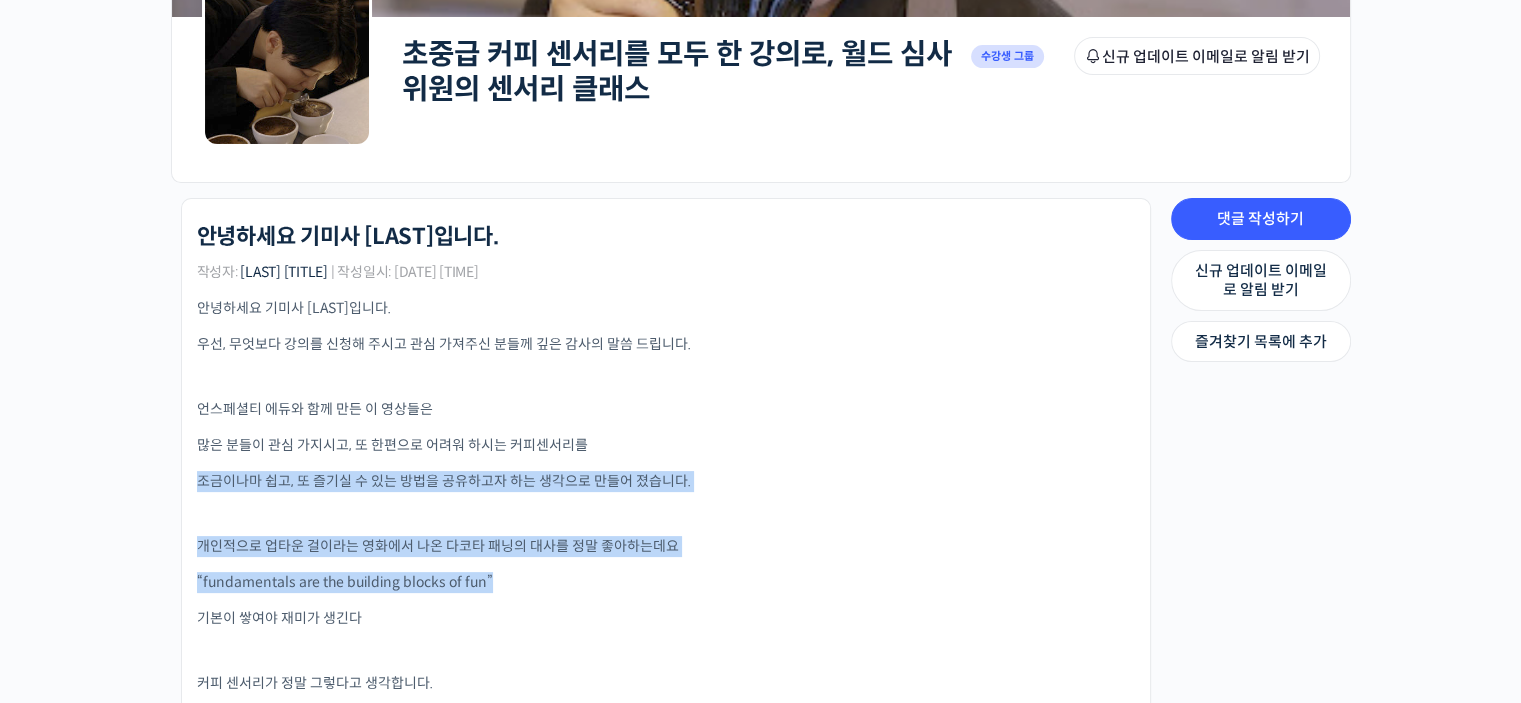 drag, startPoint x: 761, startPoint y: 482, endPoint x: 787, endPoint y: 593, distance: 114.00439 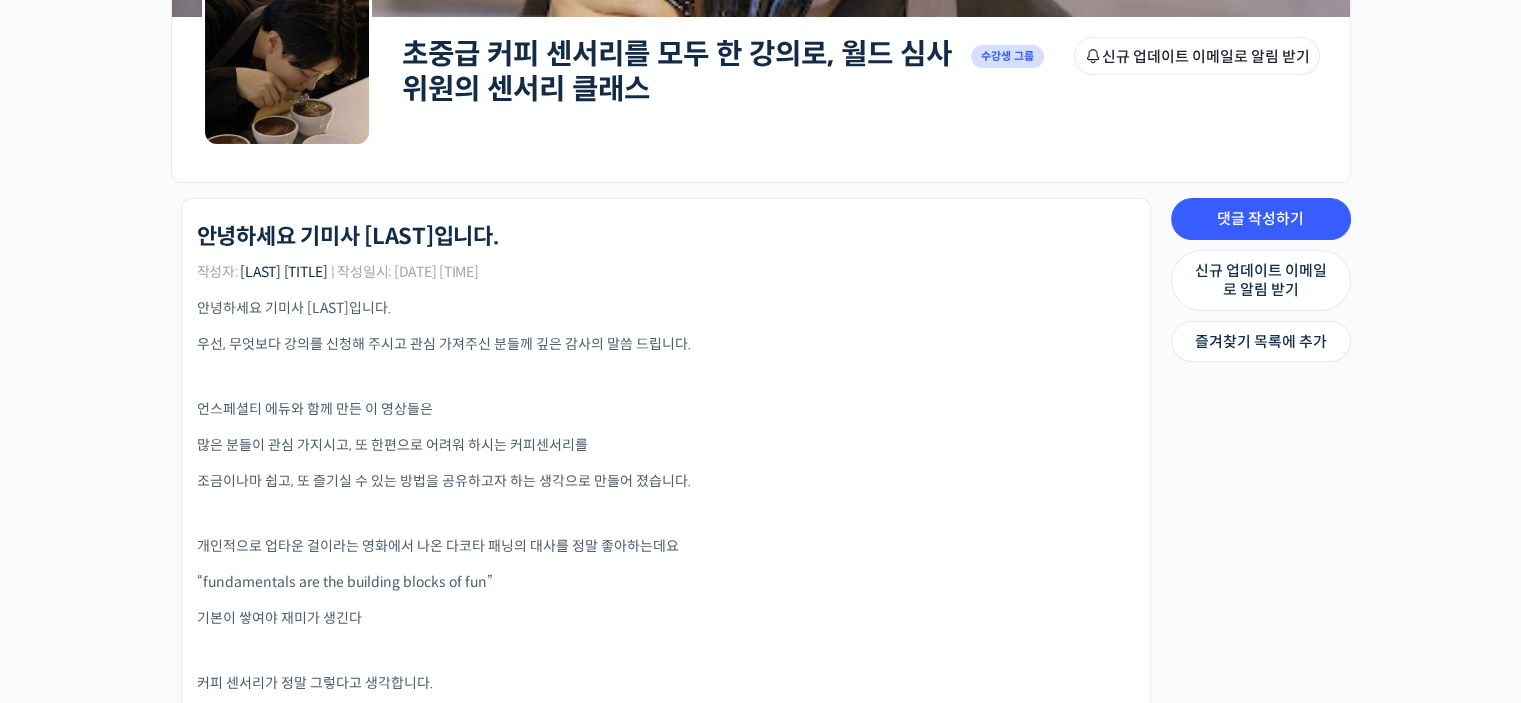click on "안녕하세요 기미사 송인영입니다.
우선, 무엇보다 강의를 신청해 주시고 관심 가져주신 분들께 깊은 감사의 말씀 드립니다.
언스페셜티 에듀와 함께 만든 이 영상들은
많은 분들이 관심 가지시고, 또 한편으로 어려워 하시는 커피센서리를
조금이나마 쉽고, 또 즐기실 수 있는 방법을 공유하고자 하는 생각으로 만들어 졌습니다.
개인적으로 업타운 걸이라는 영화에서 나온 다코타 패닝의 대사를 정말 좋아하는데요
“fundamentals are the building blocks of fun”
기본이 쌓여야 재미가 생긴다
커피 센서리가 정말 그렇다고 생각합니다.
꼭 무언가를 배워야 맛을 즐길 수 있지는 않지만,
더 자세히 보고 많은것들을 생각하고 느끼려 할 수록  맛보는 즐거움이 더 커지거든요.
가끔은 답이 없는것 같은 막막함이 느껴질 때도 있으실테지만
다시한번" at bounding box center (666, 719) 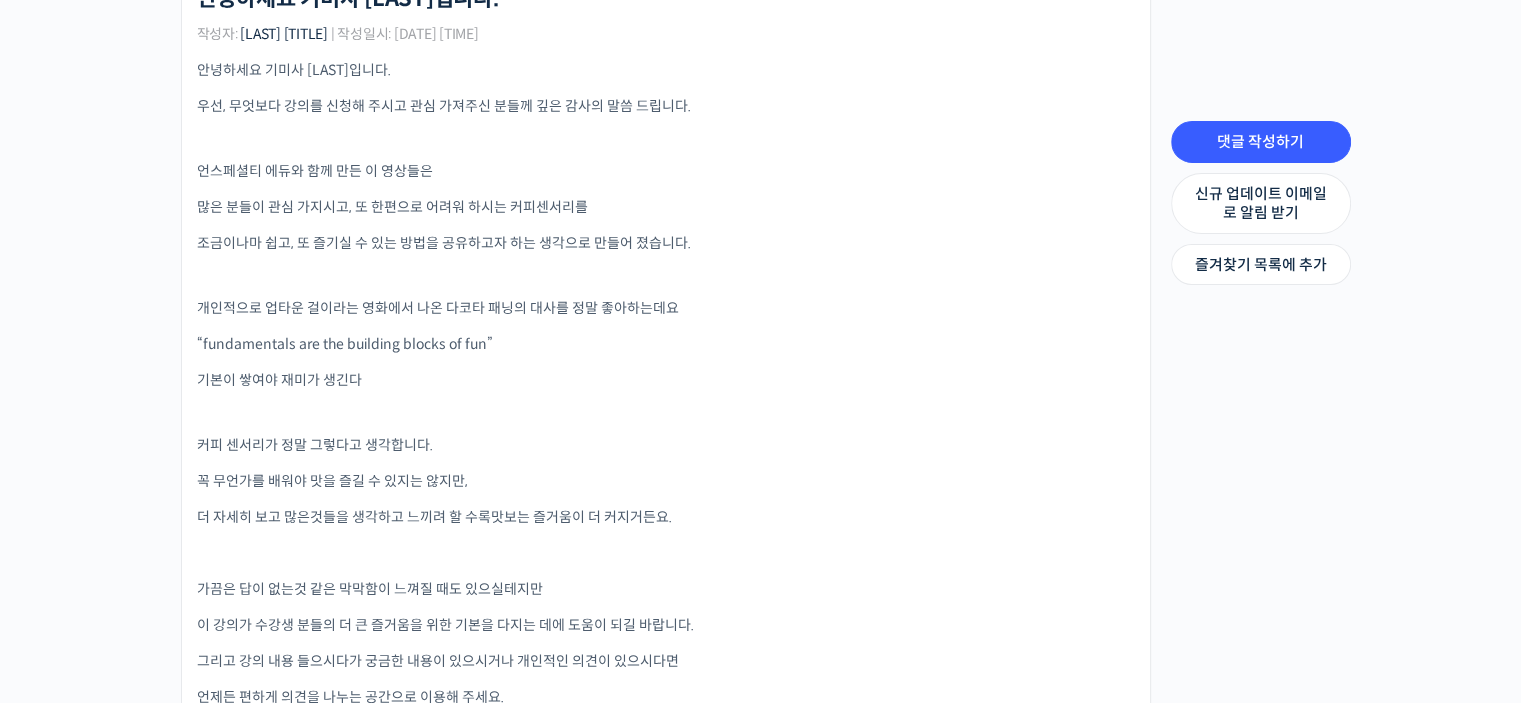 scroll, scrollTop: 600, scrollLeft: 0, axis: vertical 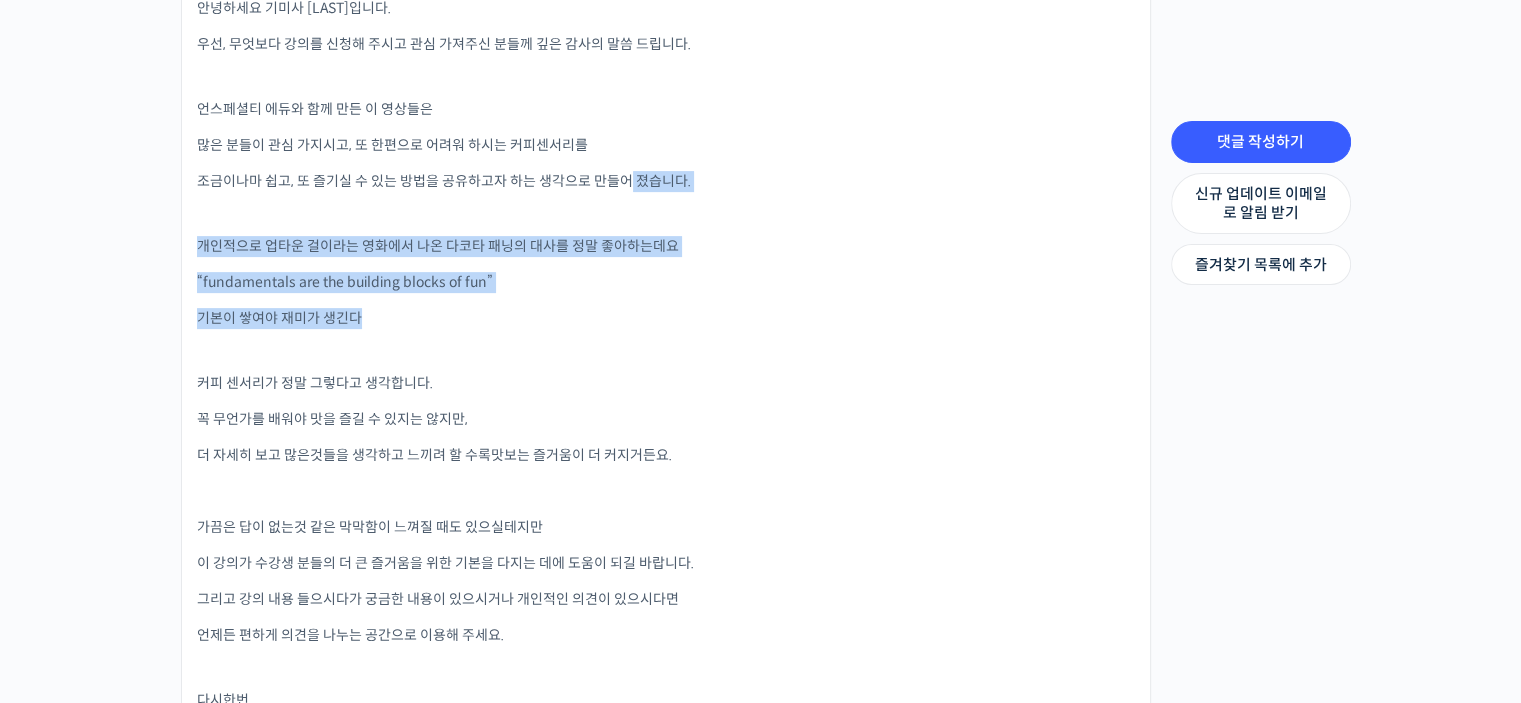 drag, startPoint x: 629, startPoint y: 202, endPoint x: 663, endPoint y: 319, distance: 121.84006 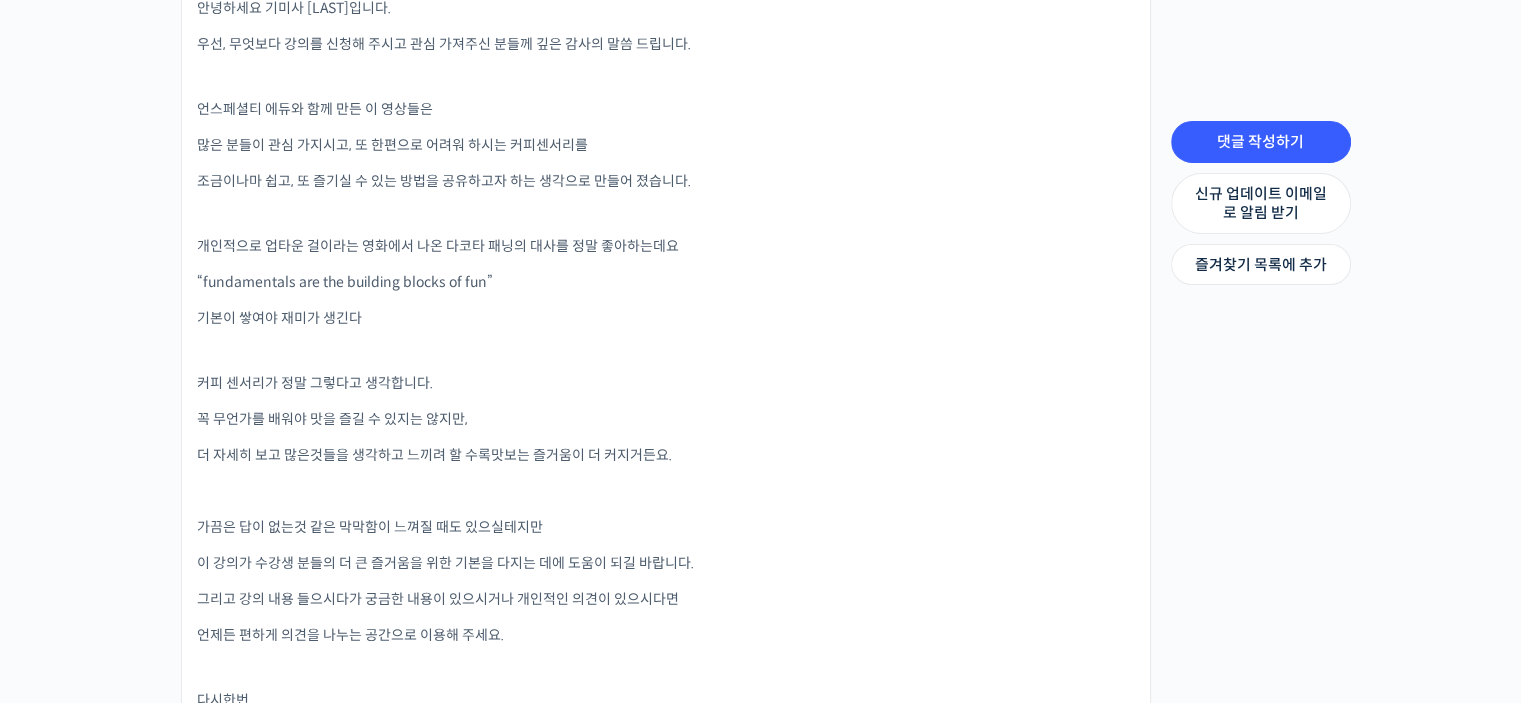 click on "안녕하세요 기미사 송인영입니다.
우선, 무엇보다 강의를 신청해 주시고 관심 가져주신 분들께 깊은 감사의 말씀 드립니다.
언스페셜티 에듀와 함께 만든 이 영상들은
많은 분들이 관심 가지시고, 또 한편으로 어려워 하시는 커피센서리를
조금이나마 쉽고, 또 즐기실 수 있는 방법을 공유하고자 하는 생각으로 만들어 졌습니다.
개인적으로 업타운 걸이라는 영화에서 나온 다코타 패닝의 대사를 정말 좋아하는데요
“fundamentals are the building blocks of fun”
기본이 쌓여야 재미가 생긴다
커피 센서리가 정말 그렇다고 생각합니다.
꼭 무언가를 배워야 맛을 즐길 수 있지는 않지만,
더 자세히 보고 많은것들을 생각하고 느끼려 할 수록  맛보는 즐거움이 더 커지거든요.
가끔은 답이 없는것 같은 막막함이 느껴질 때도 있으실테지만
다시한번" at bounding box center [666, 419] 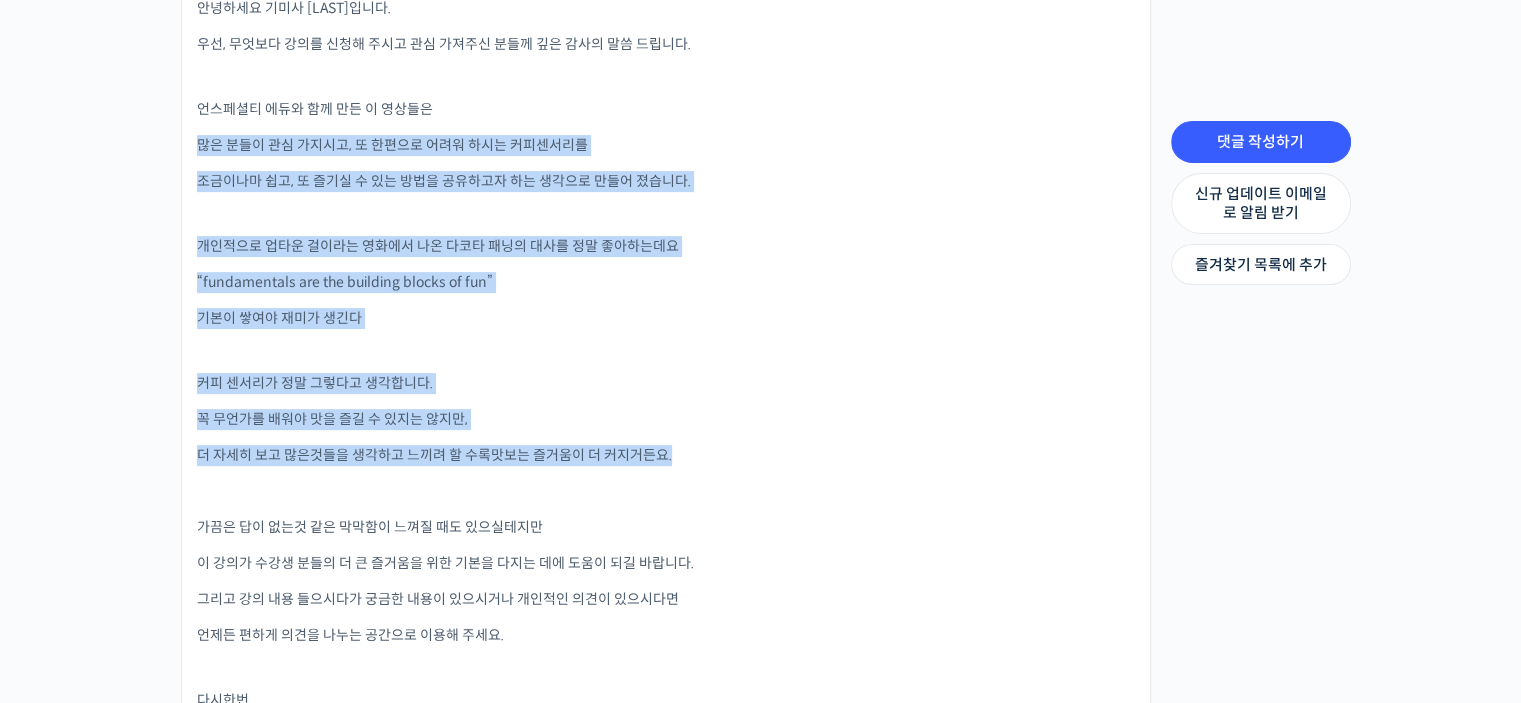 drag, startPoint x: 648, startPoint y: 122, endPoint x: 746, endPoint y: 483, distance: 374.0655 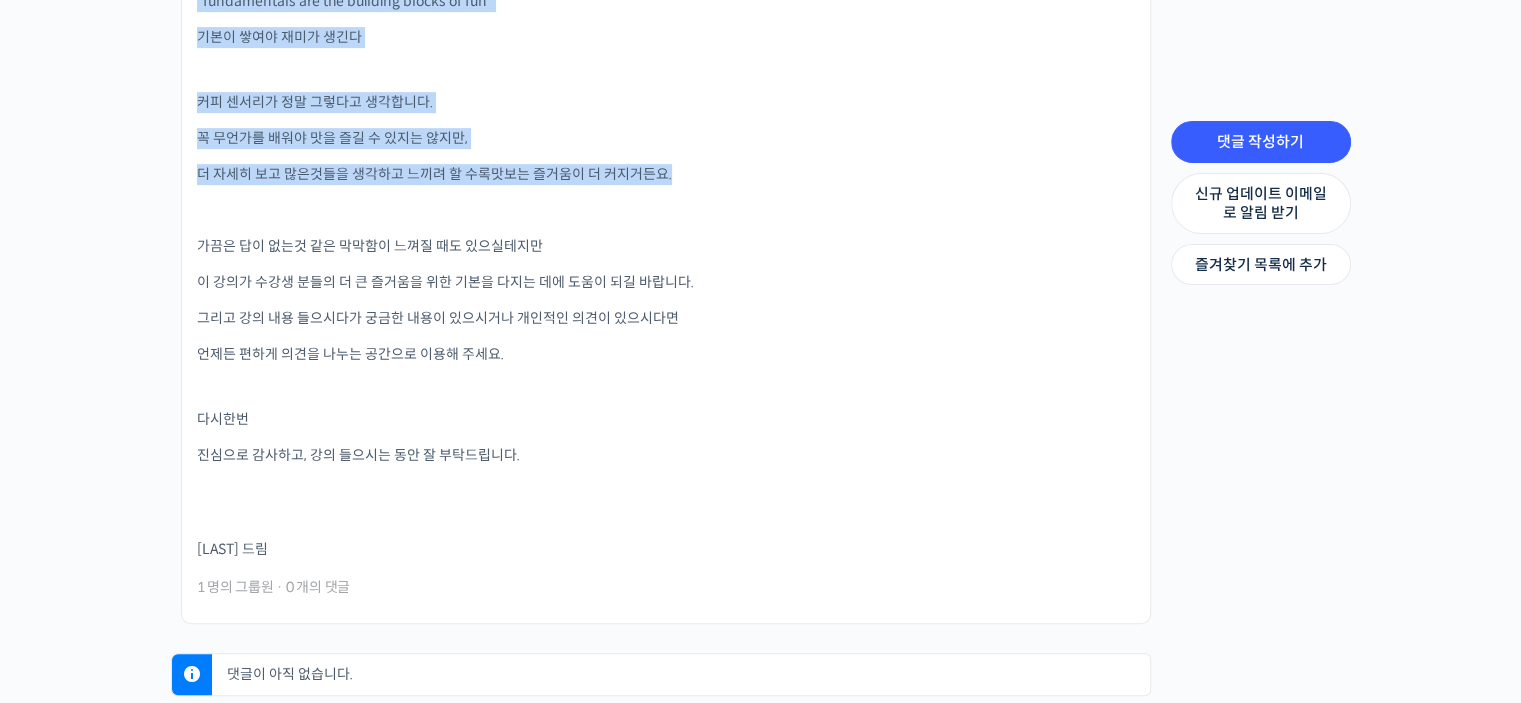 scroll, scrollTop: 900, scrollLeft: 0, axis: vertical 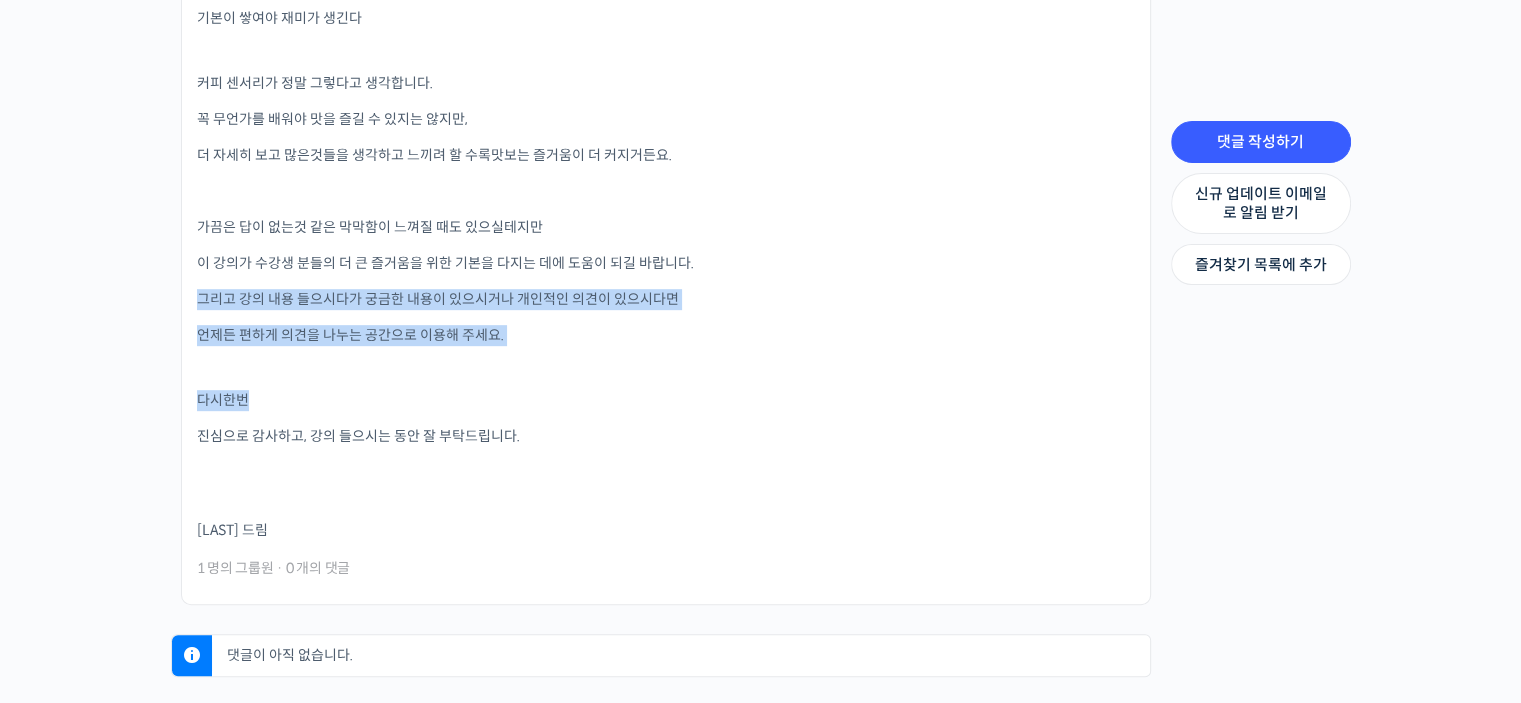 drag, startPoint x: 757, startPoint y: 309, endPoint x: 771, endPoint y: 469, distance: 160.61133 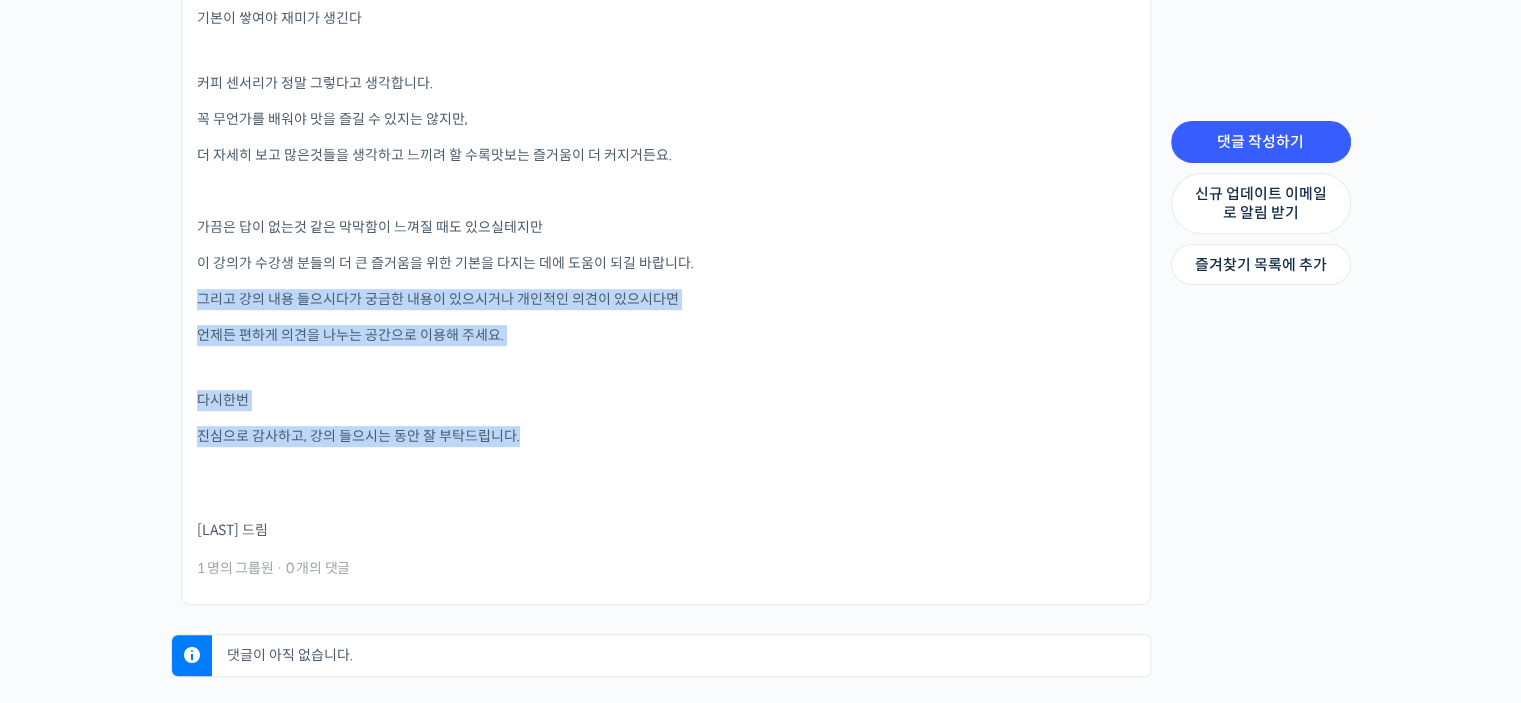 click at bounding box center [666, 469] 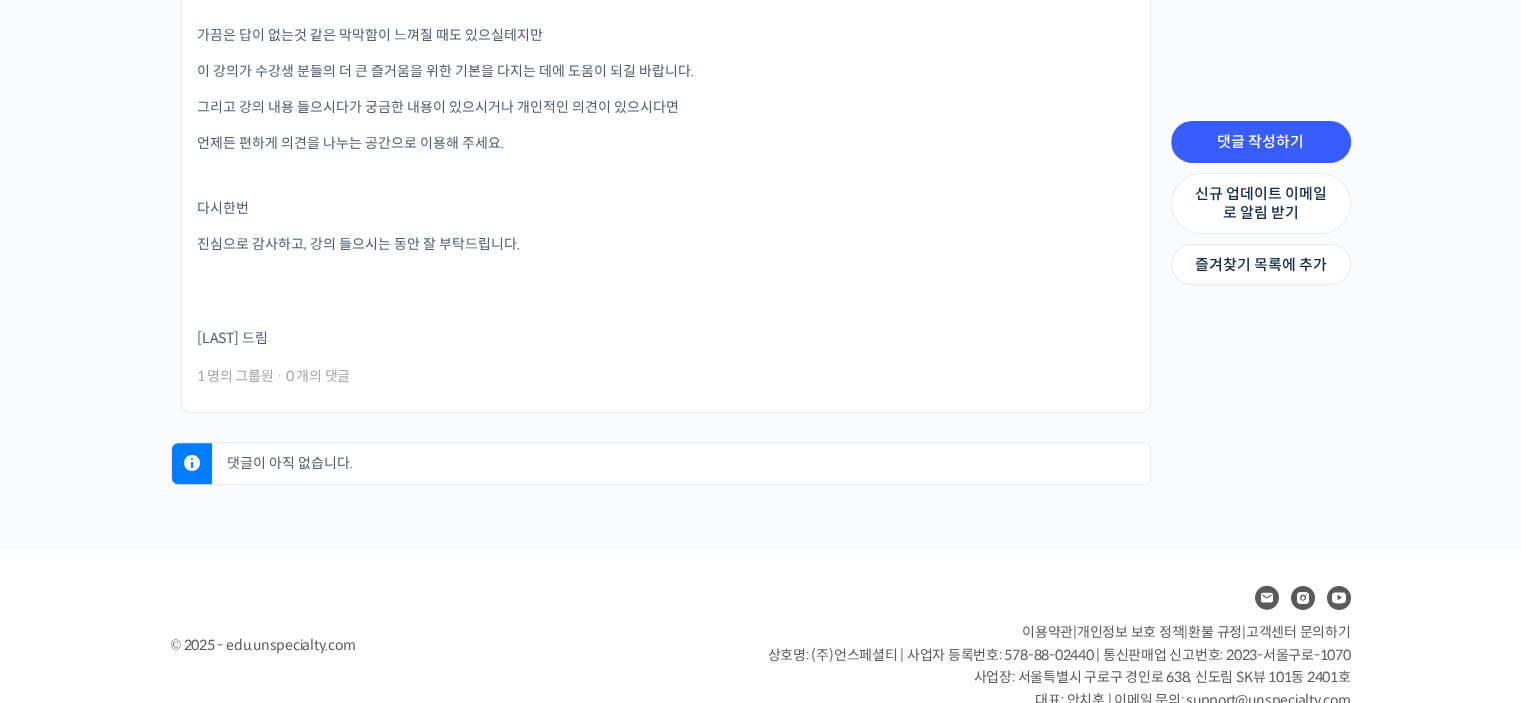 scroll, scrollTop: 1100, scrollLeft: 0, axis: vertical 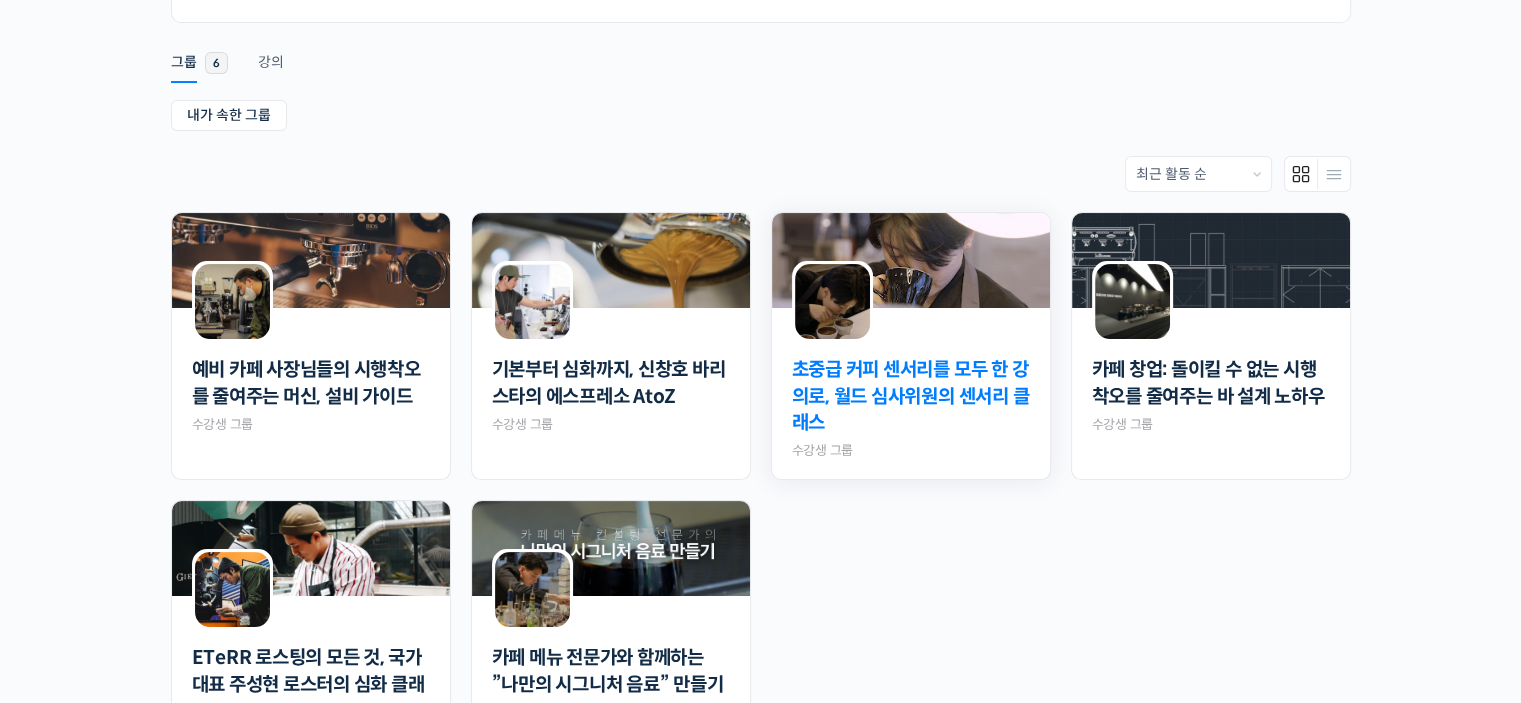 click on "초중급 커피 센서리를 모두 한 강의로, 월드 심사위원의 센서리 클래스" at bounding box center (911, 397) 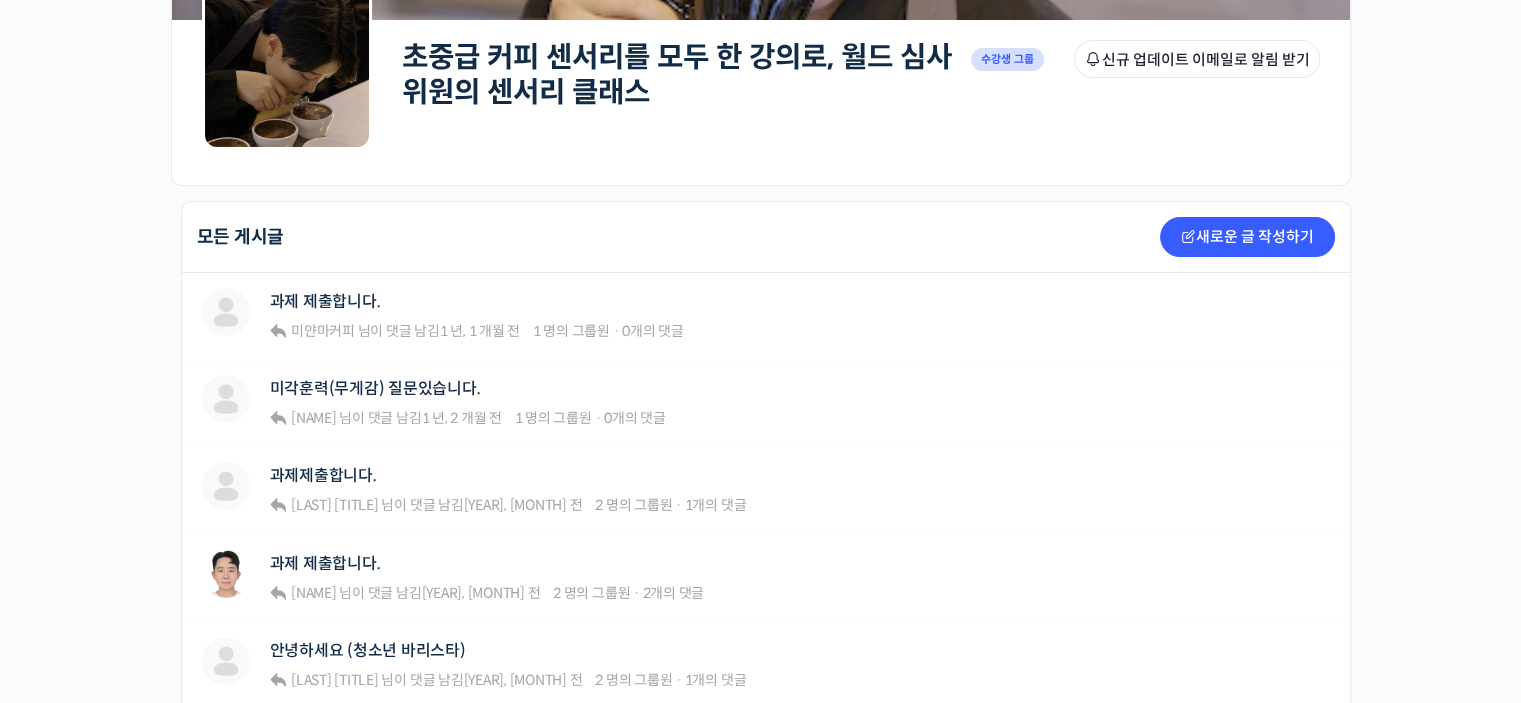 scroll, scrollTop: 300, scrollLeft: 0, axis: vertical 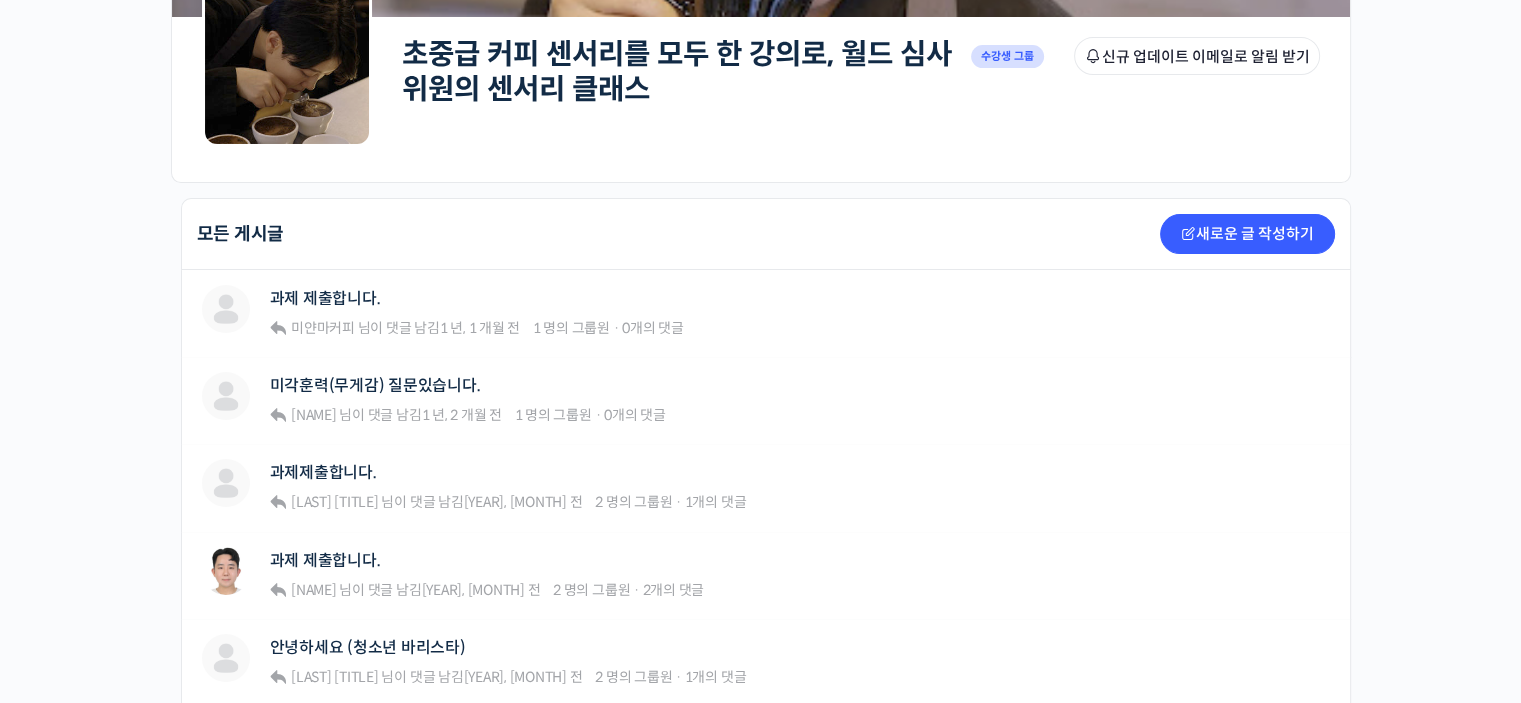 click at bounding box center (287, 62) 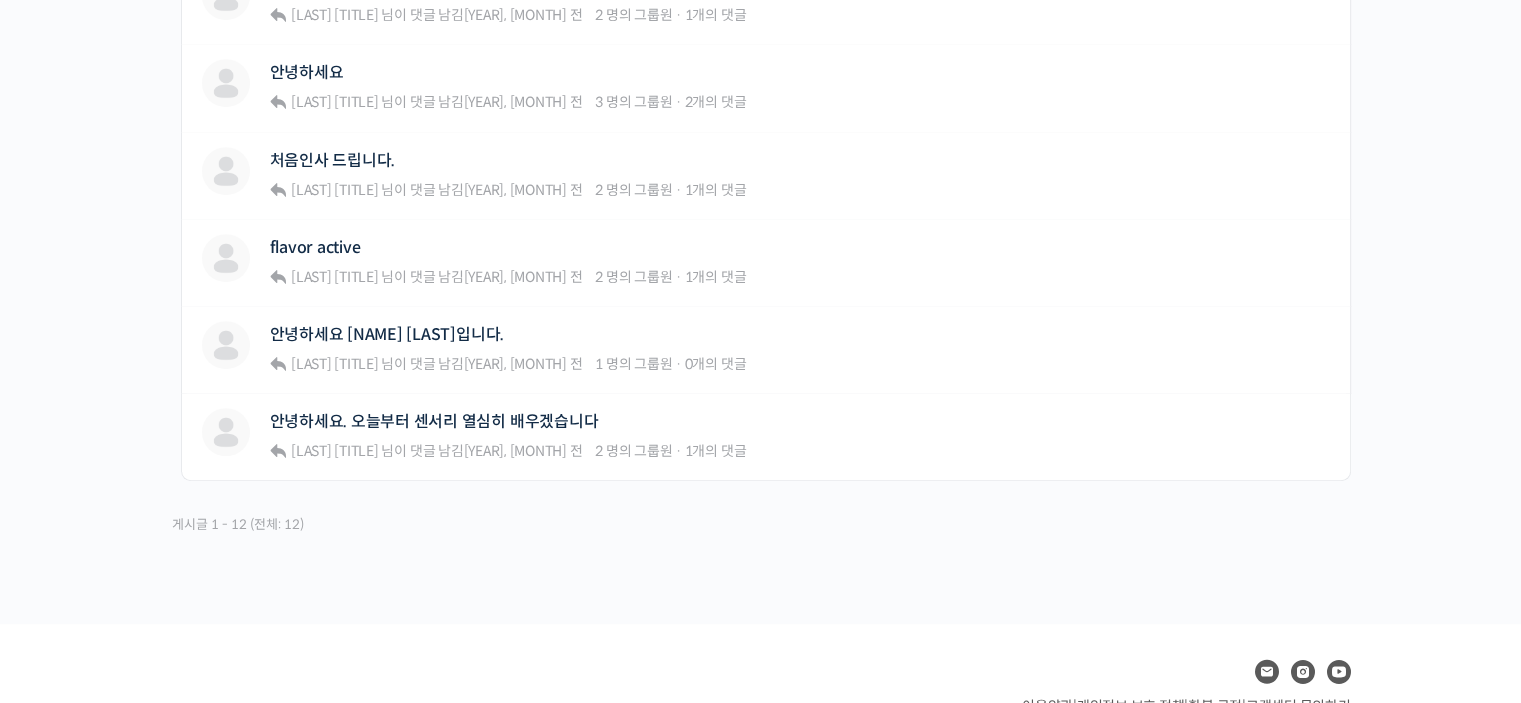 scroll, scrollTop: 1244, scrollLeft: 0, axis: vertical 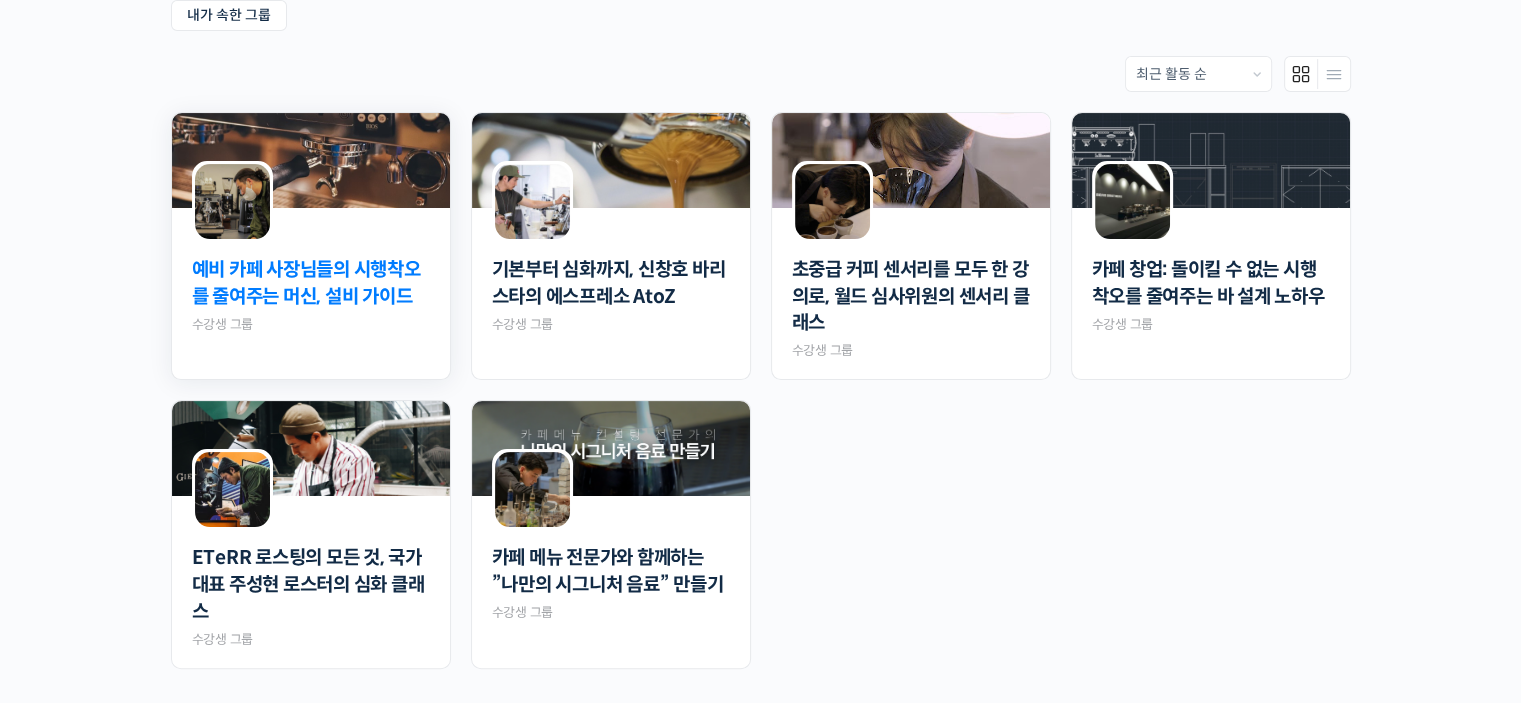 click on "예비 카페 사장님들의 시행착오를 줄여주는 머신, 설비 가이드" at bounding box center [311, 283] 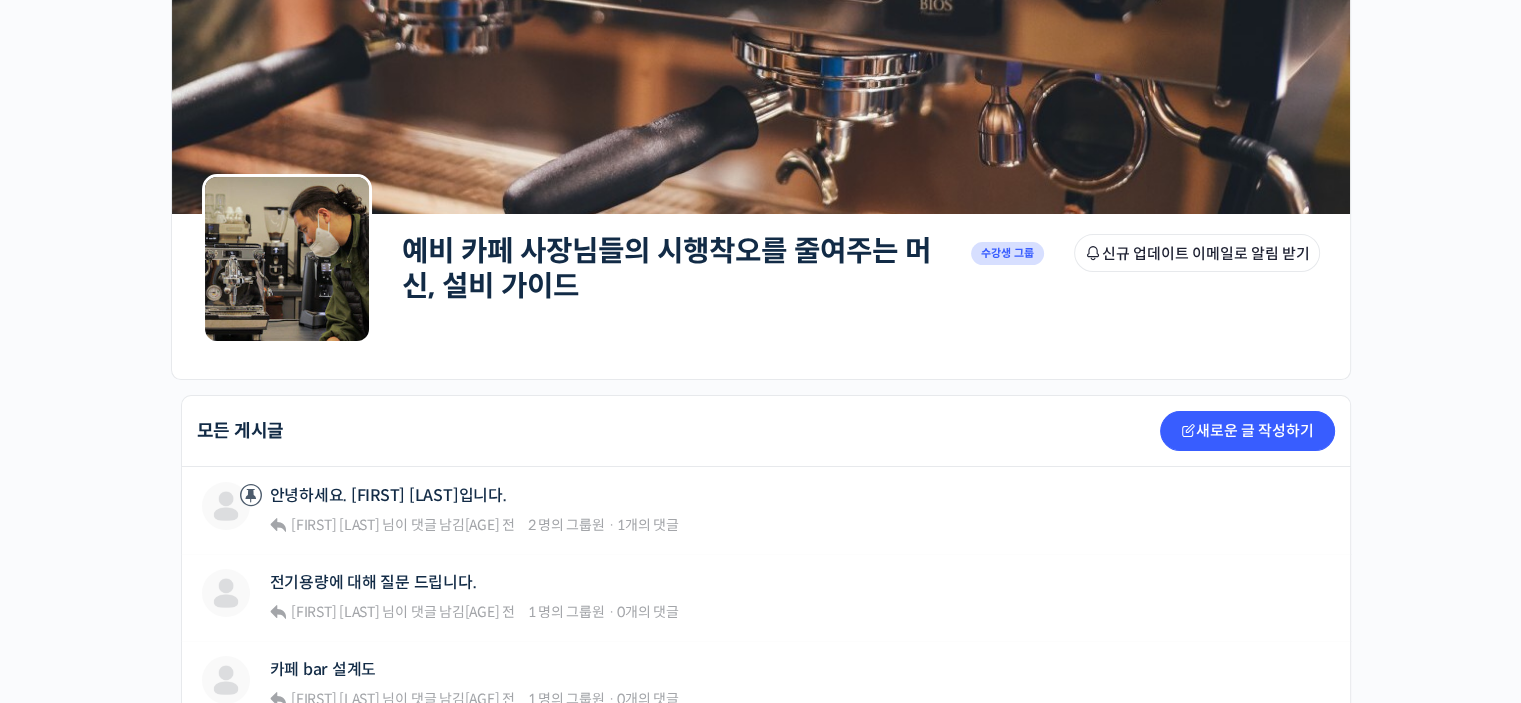 scroll, scrollTop: 400, scrollLeft: 0, axis: vertical 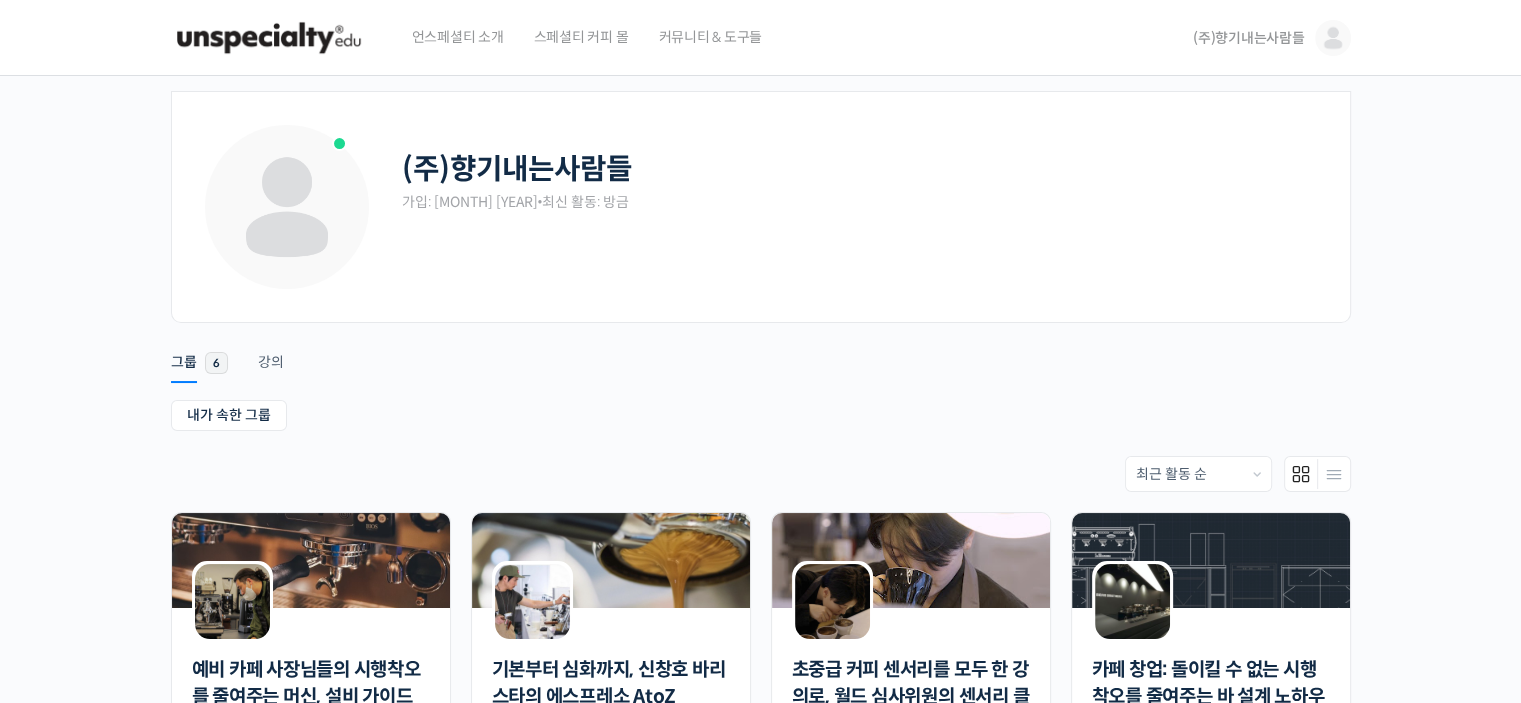 click on "커뮤니티 & 도구들" at bounding box center [710, 37] 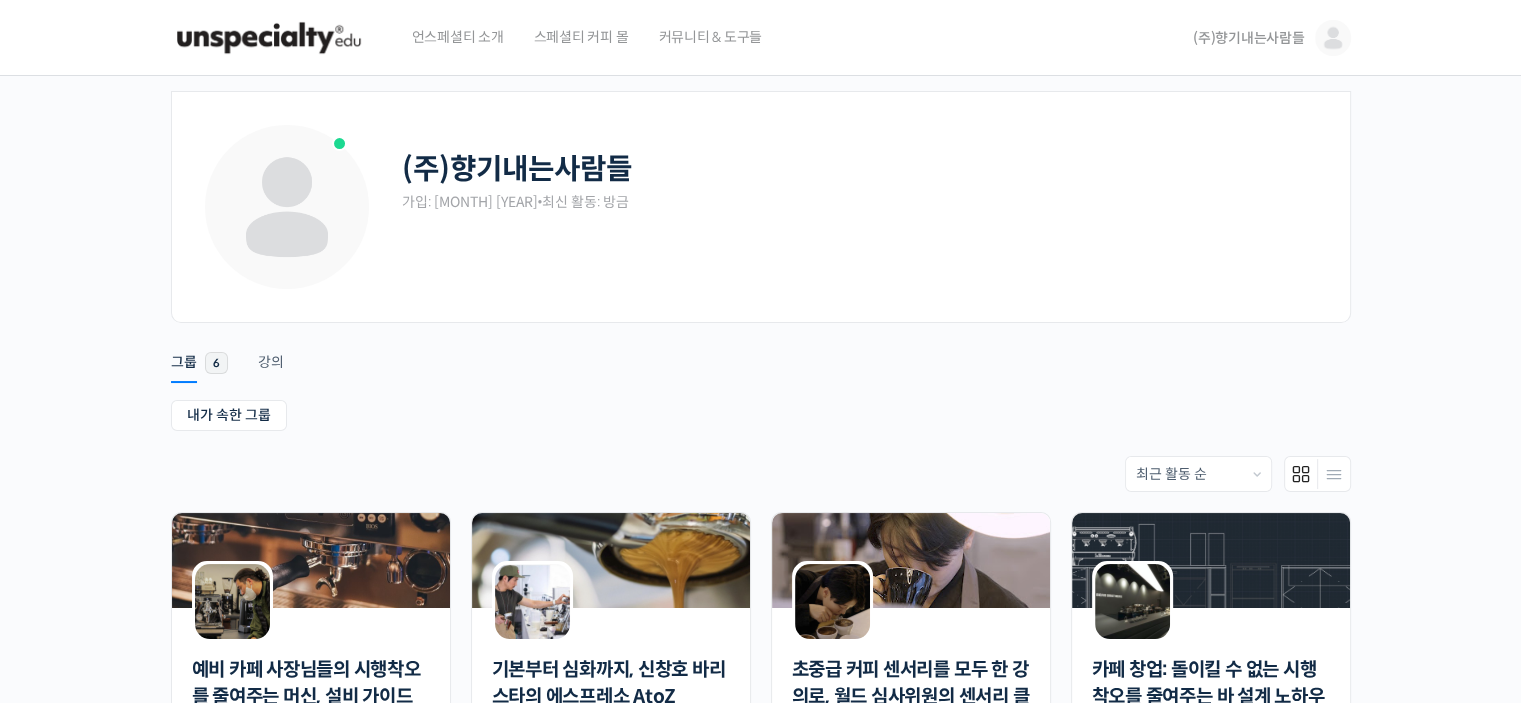 click at bounding box center [269, 38] 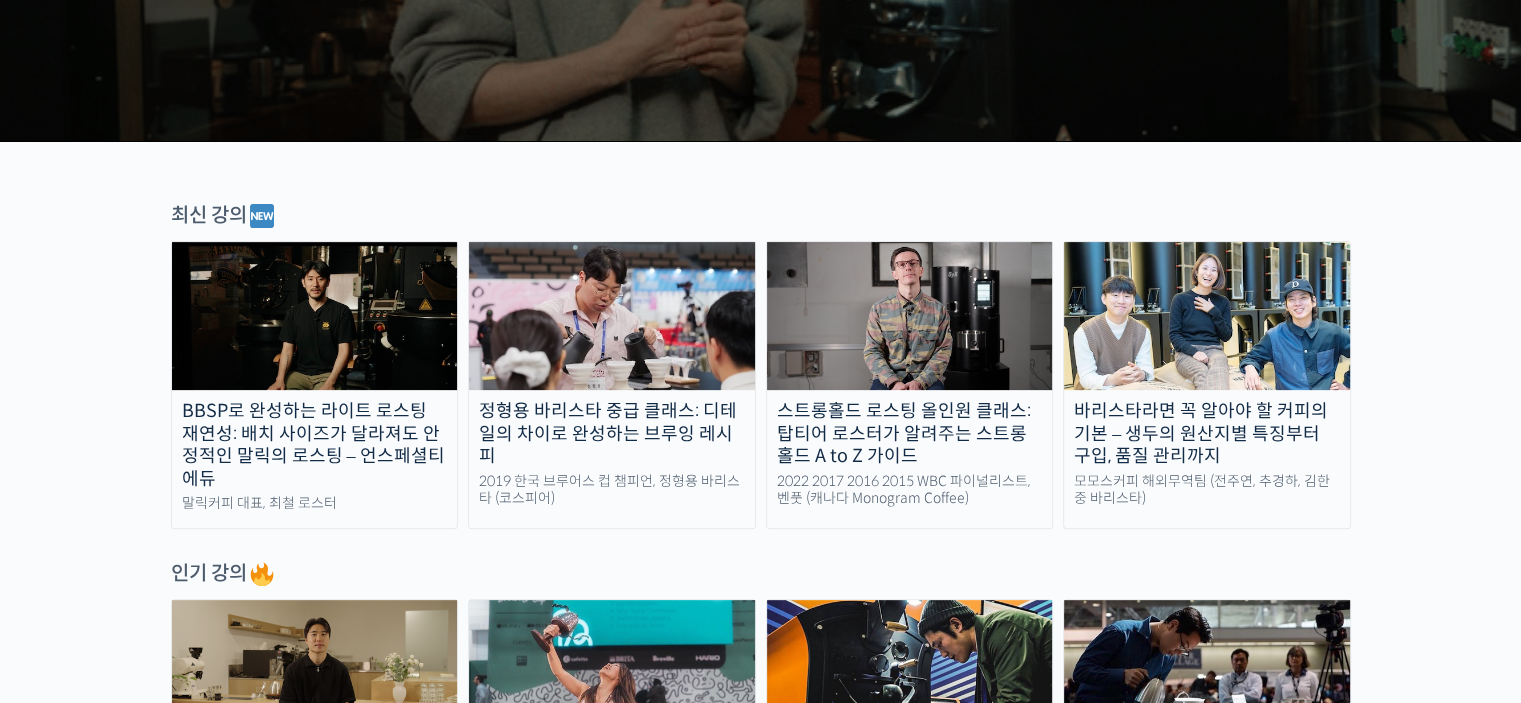 scroll, scrollTop: 500, scrollLeft: 0, axis: vertical 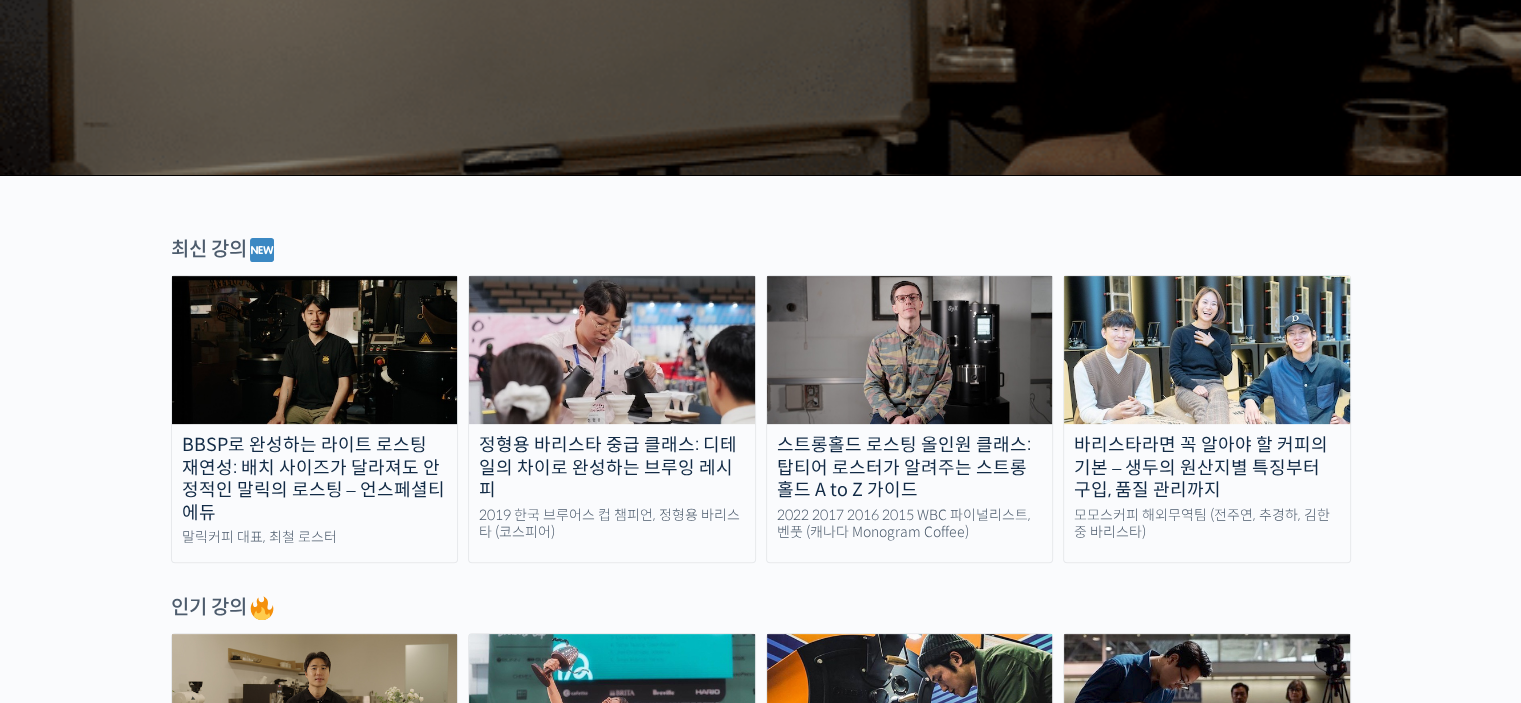 click on "바리스타라면 꼭 알아야 할 커피의 기본 – 생두의 원산지별 특징부터 구입, 품질 관리까지" at bounding box center (1207, 468) 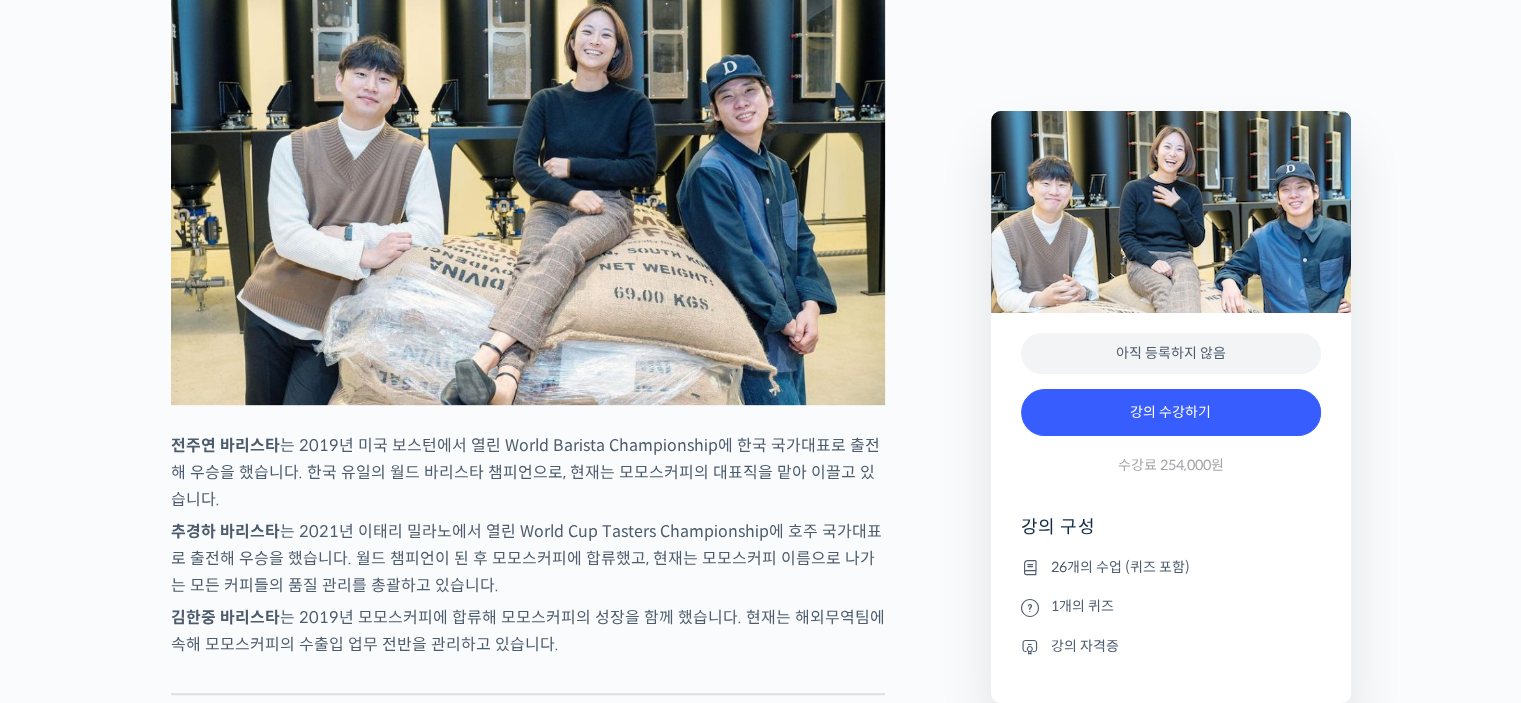 scroll, scrollTop: 1000, scrollLeft: 0, axis: vertical 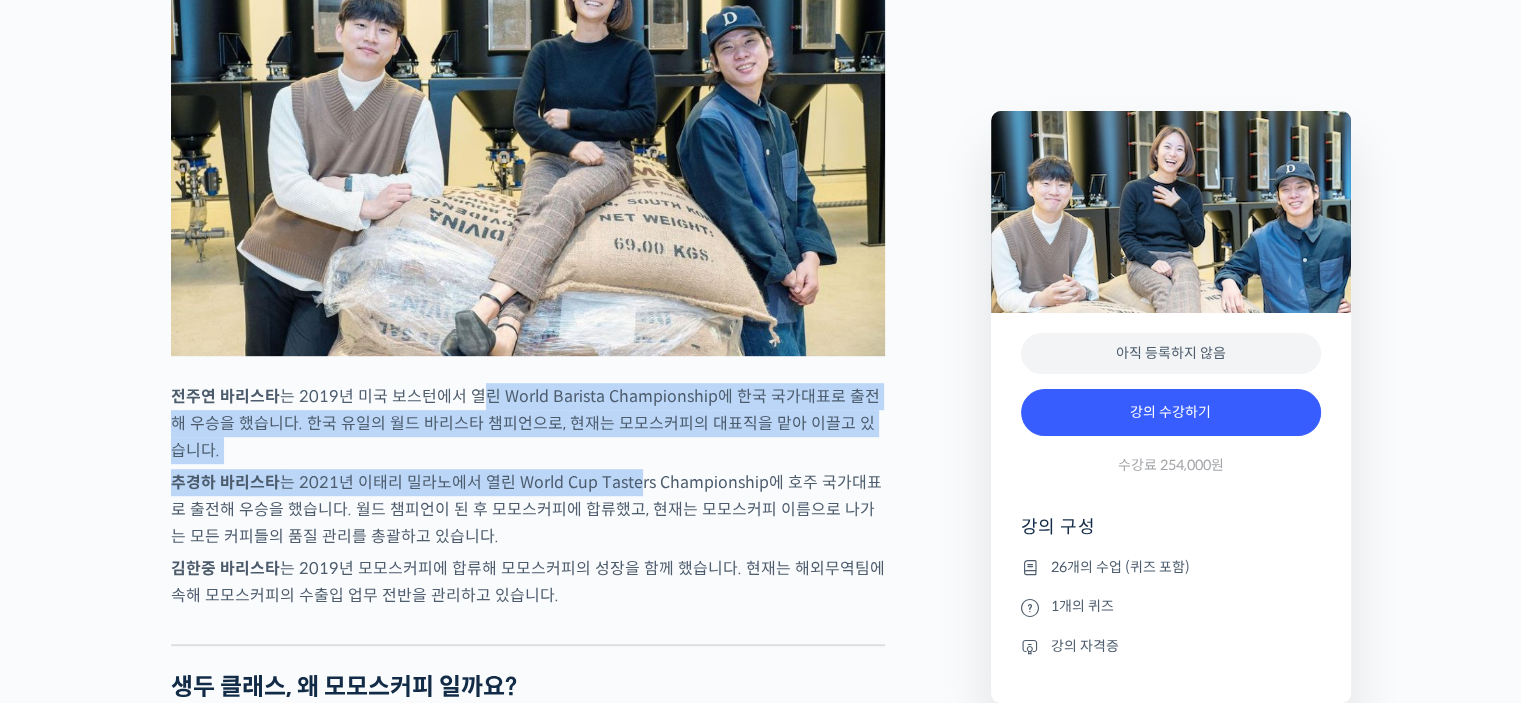drag, startPoint x: 472, startPoint y: 479, endPoint x: 635, endPoint y: 557, distance: 180.70142 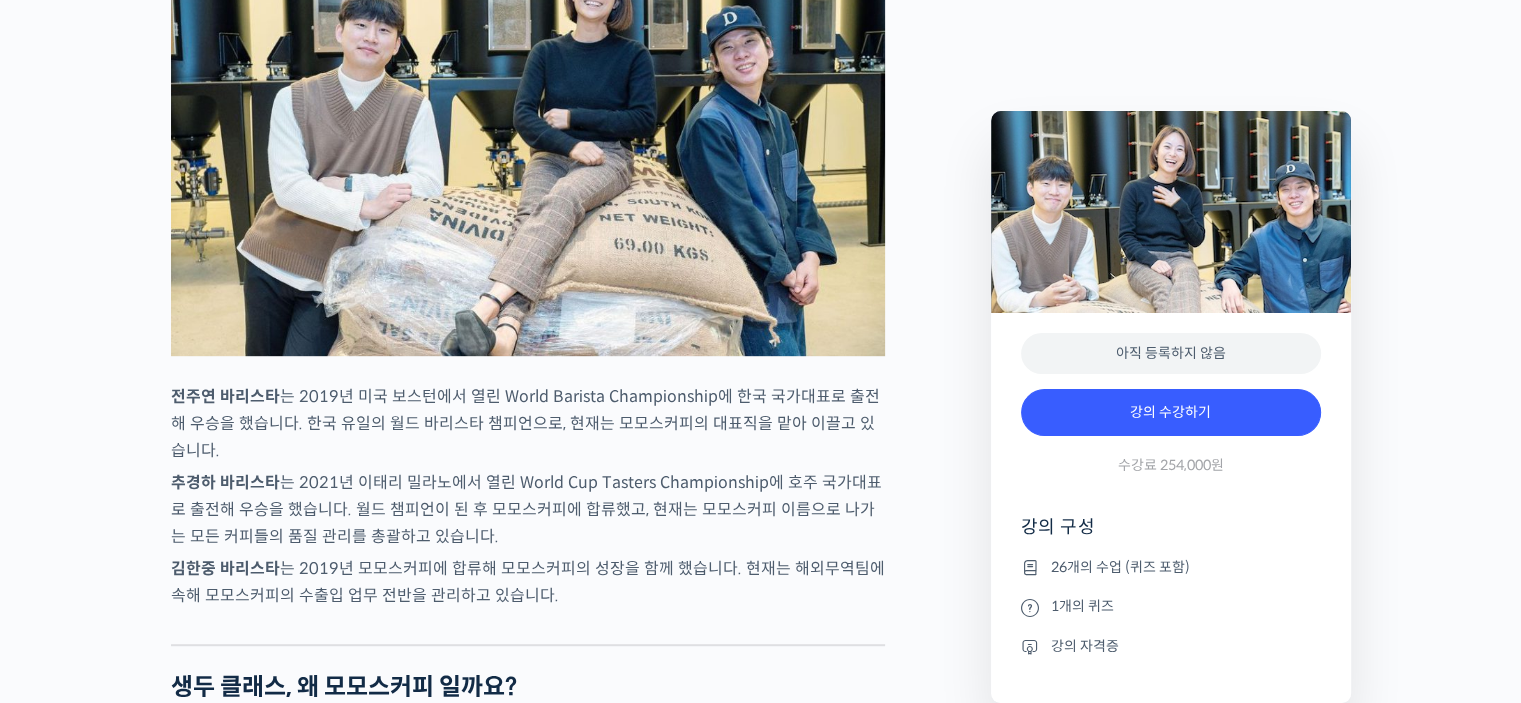 click on "추경하 바리스타 는 2021년 이태리 밀라노에서 열린 World Cup Tasters Championship에 호주 국가대표로 출전해 우승을 했습니다. 월드 챔피언이 된 후 모모스커피에 합류했고, 현재는 모모스커피 이름으로 나가는 모든 커피들의 품질 관리를 총괄하고 있습니다." at bounding box center [528, 509] 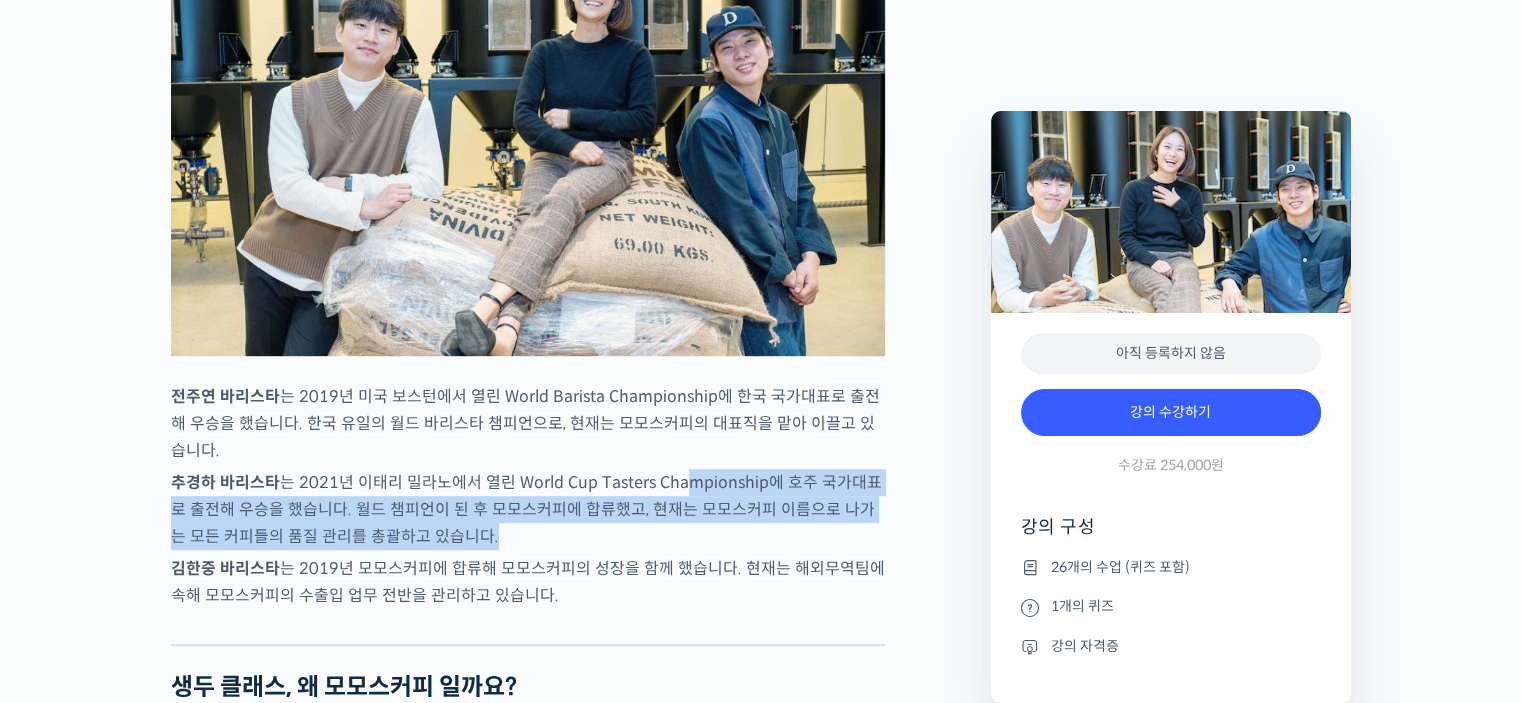 drag, startPoint x: 685, startPoint y: 550, endPoint x: 685, endPoint y: 599, distance: 49 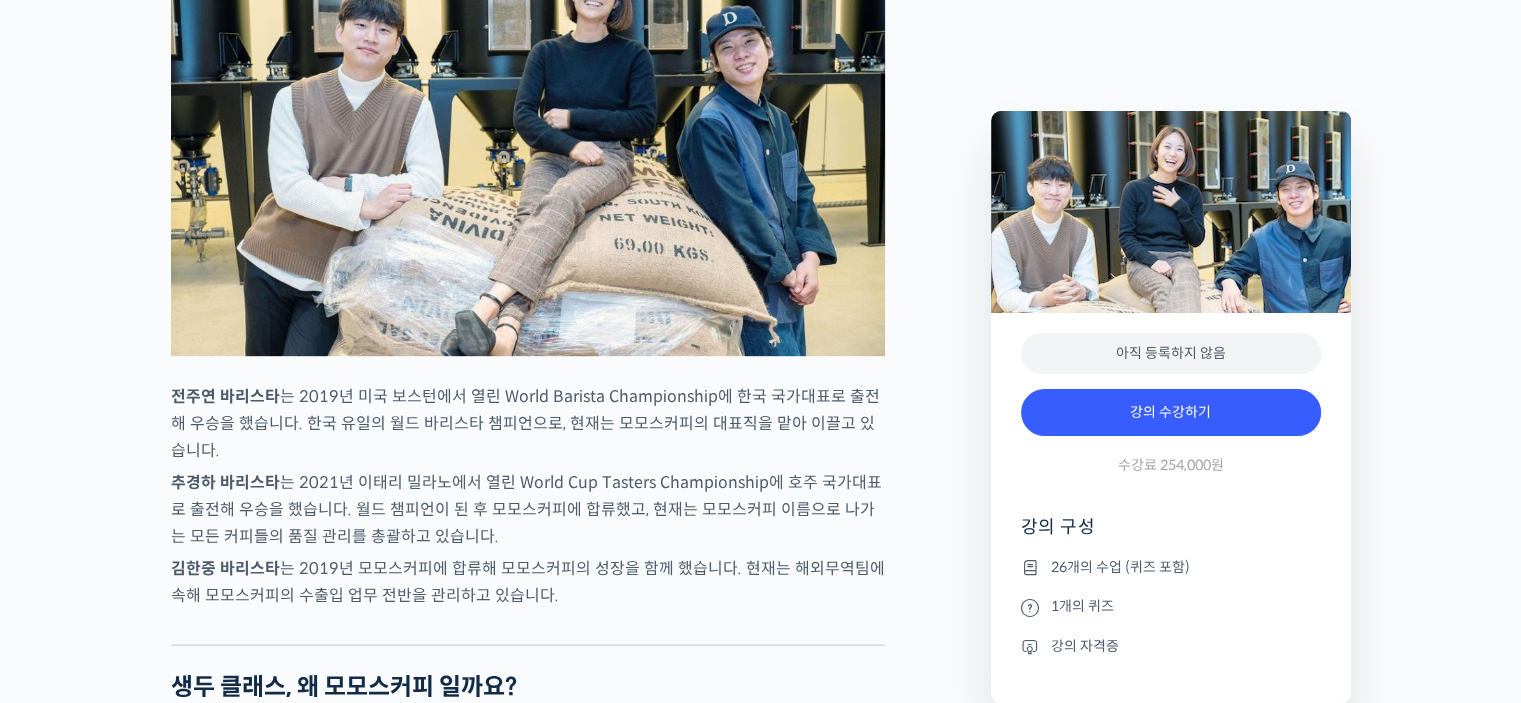 click on "김한중 바리스타 는 2019년 모모스커피에 합류해 모모스커피의 성장을 함께 했습니다. 현재는 해외무역팀에 속해 모모스커피의 수출입 업무 전반을 관리하고 있습니다." at bounding box center [528, 582] 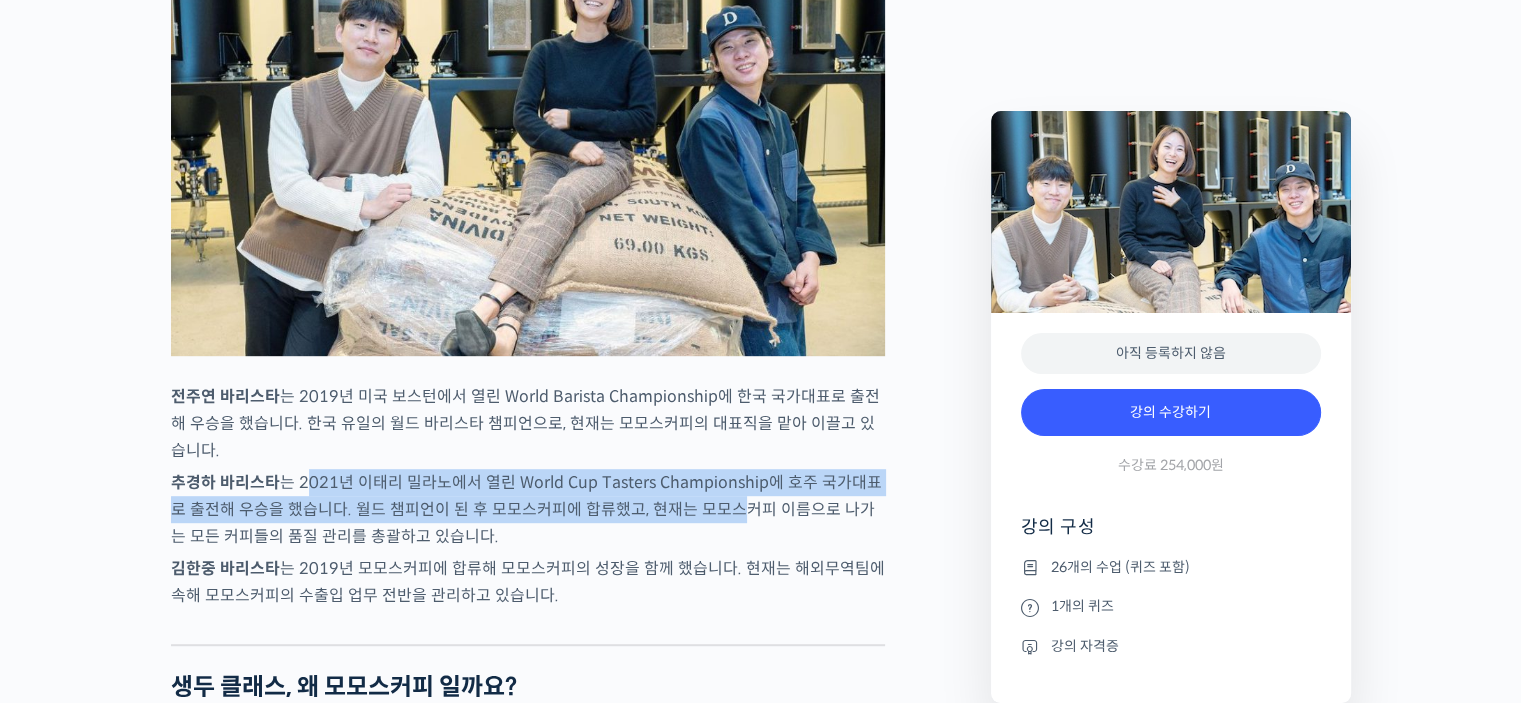 drag, startPoint x: 304, startPoint y: 547, endPoint x: 708, endPoint y: 596, distance: 406.9607 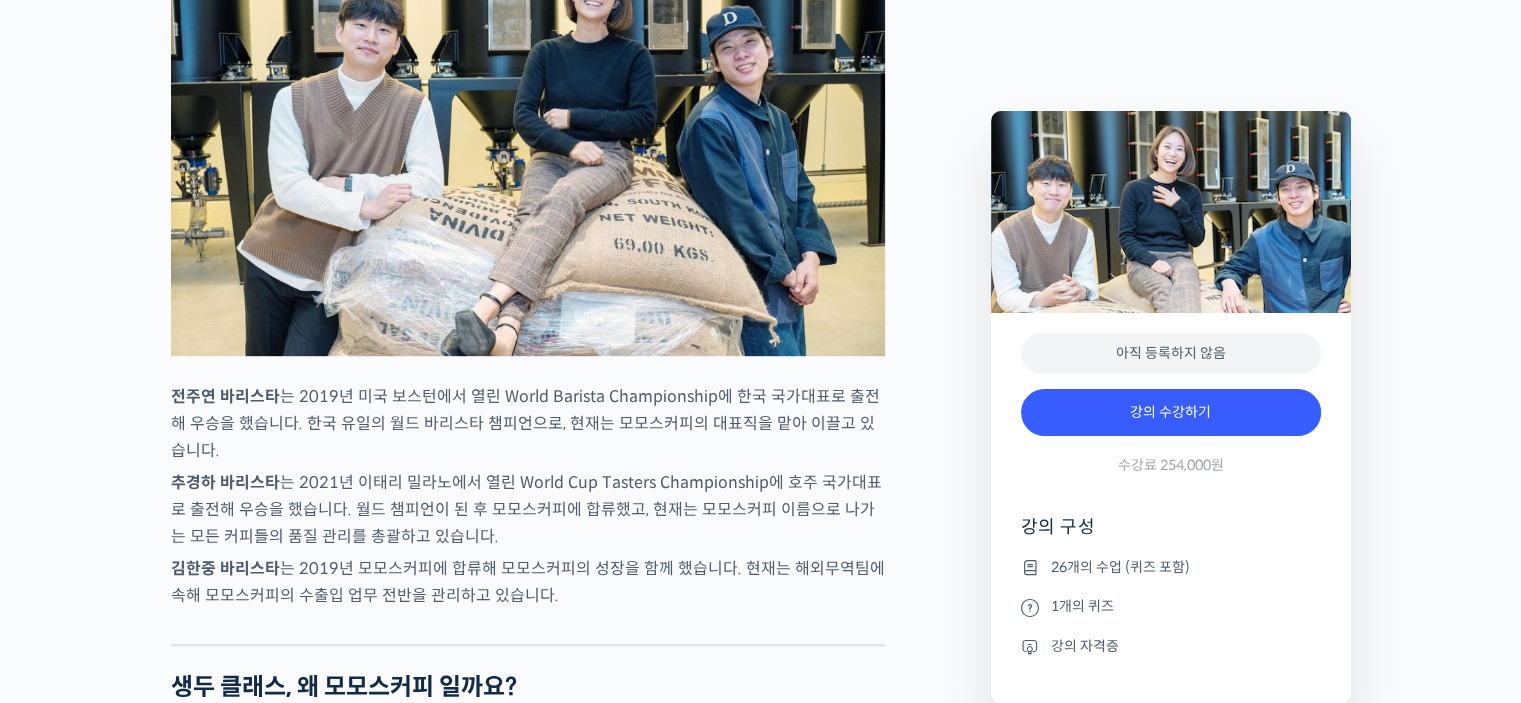 click on "추경하 바리스타 는 2021년 이태리 밀라노에서 열린 World Cup Tasters Championship에 호주 국가대표로 출전해 우승을 했습니다. 월드 챔피언이 된 후 모모스커피에 합류했고, 현재는 모모스커피 이름으로 나가는 모든 커피들의 품질 관리를 총괄하고 있습니다." at bounding box center (528, 509) 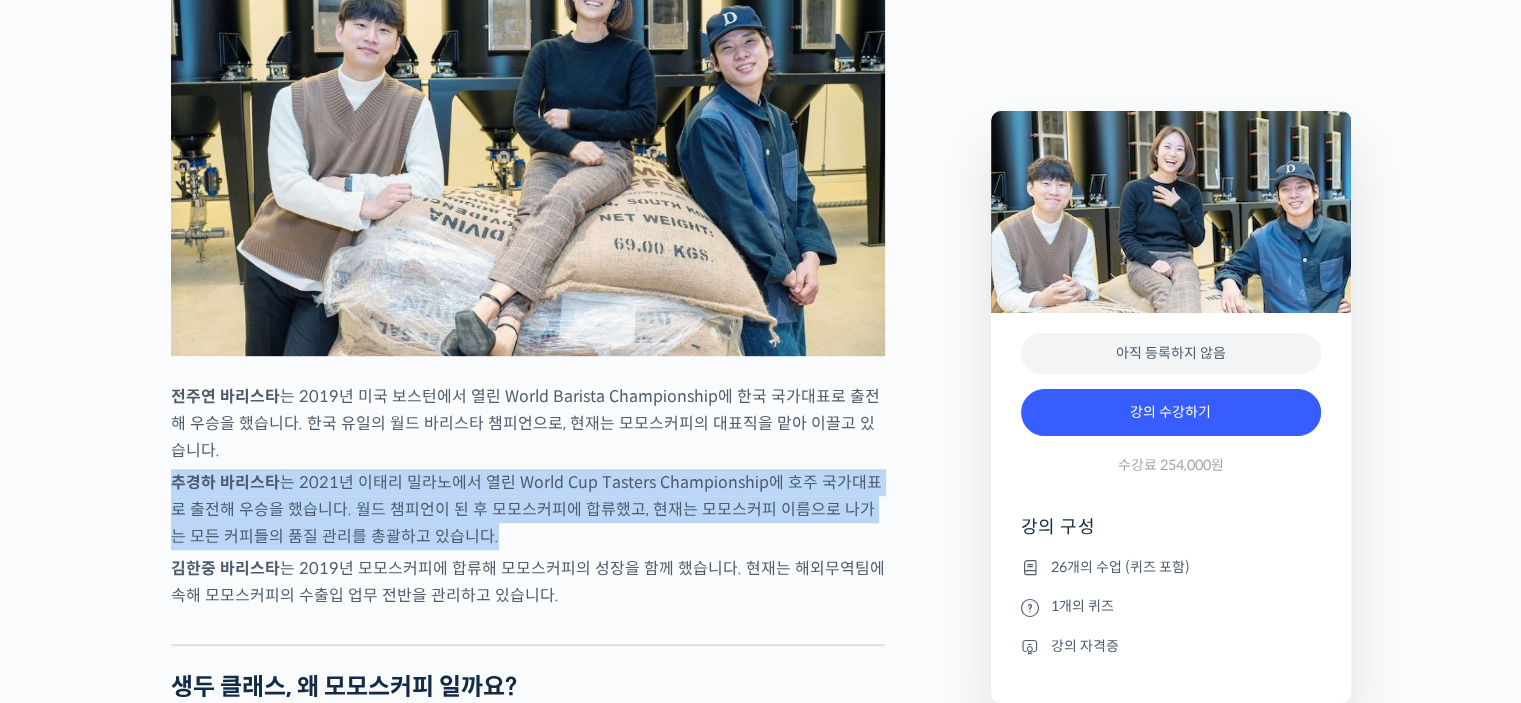 drag, startPoint x: 752, startPoint y: 576, endPoint x: 753, endPoint y: 607, distance: 31.016125 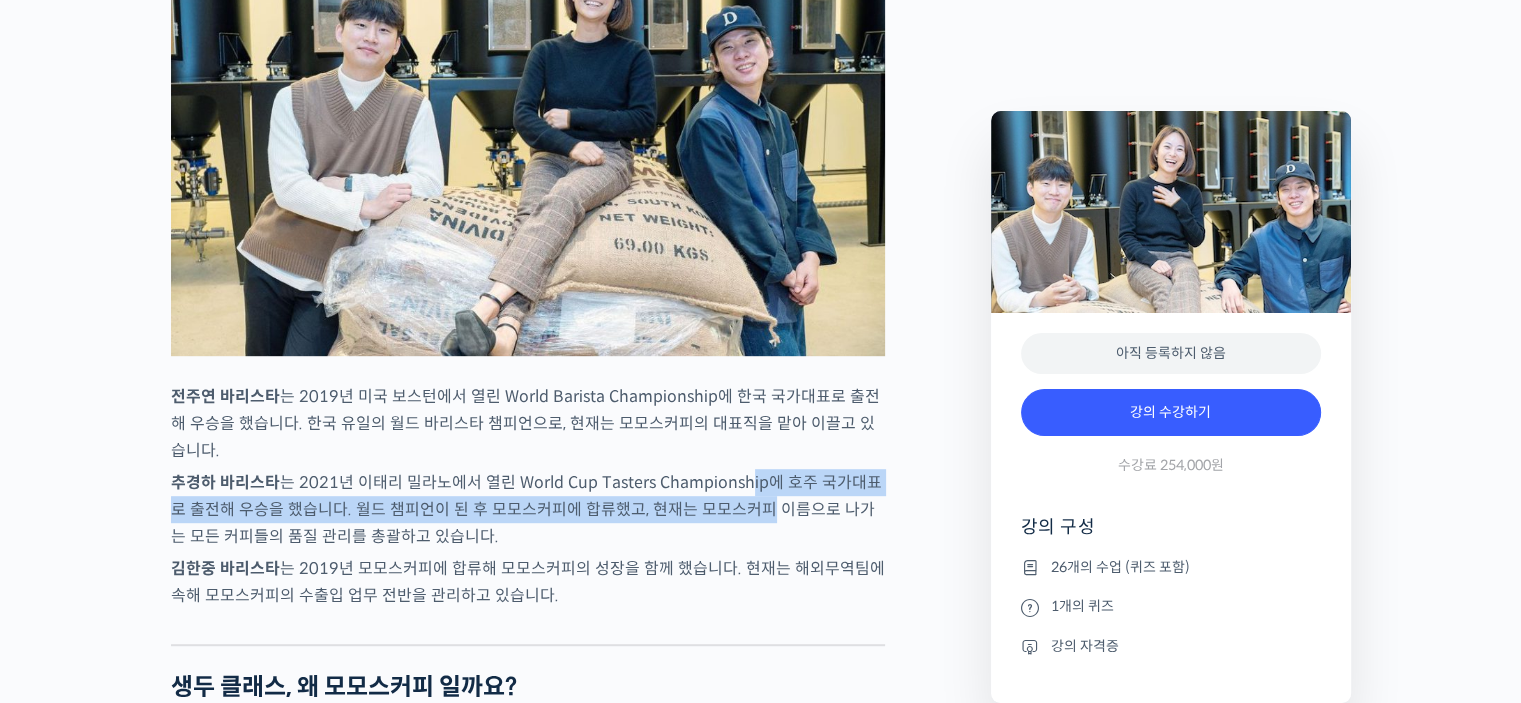 drag, startPoint x: 740, startPoint y: 545, endPoint x: 746, endPoint y: 599, distance: 54.33231 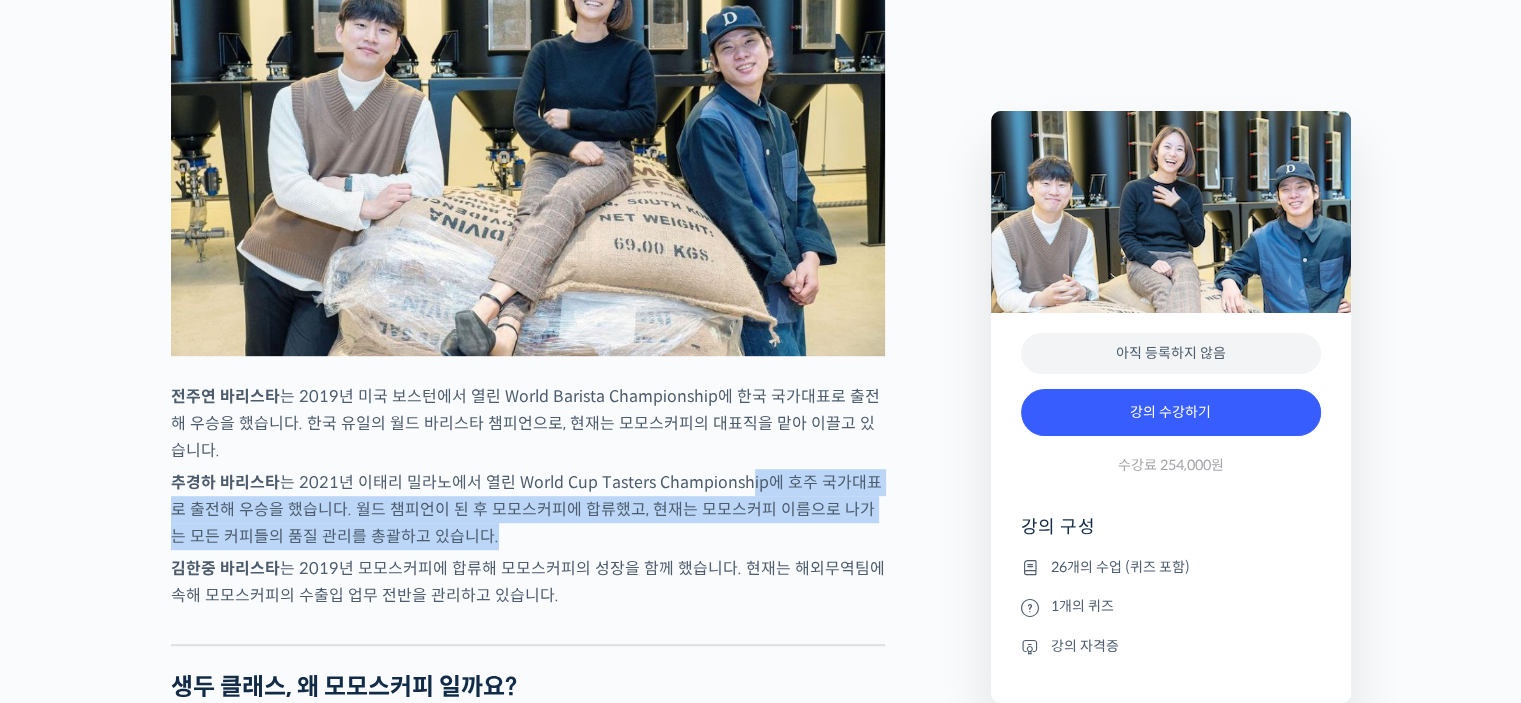 click on "추경하 바리스타 는 2021년 이태리 밀라노에서 열린 World Cup Tasters Championship에 호주 국가대표로 출전해 우승을 했습니다. 월드 챔피언이 된 후 모모스커피에 합류했고, 현재는 모모스커피 이름으로 나가는 모든 커피들의 품질 관리를 총괄하고 있습니다." at bounding box center [528, 509] 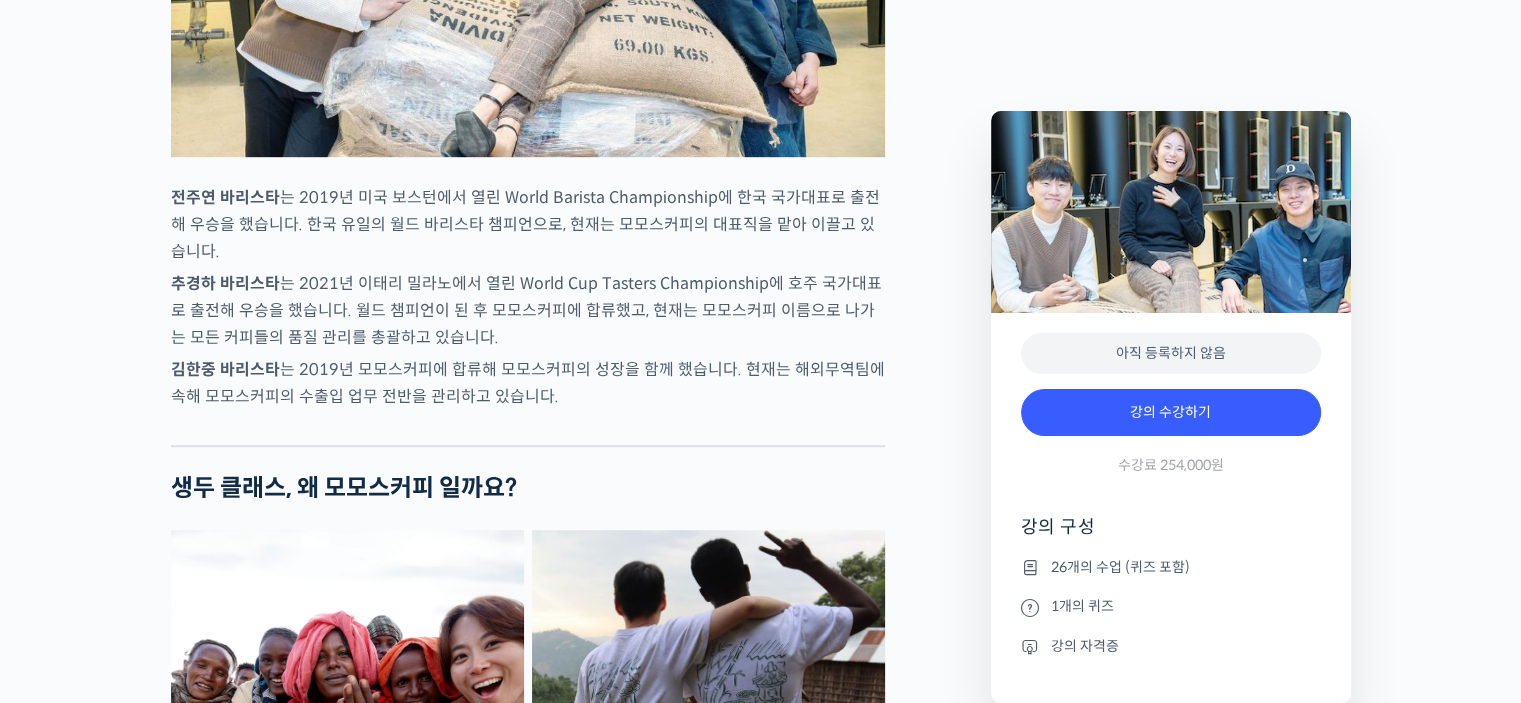scroll, scrollTop: 1200, scrollLeft: 0, axis: vertical 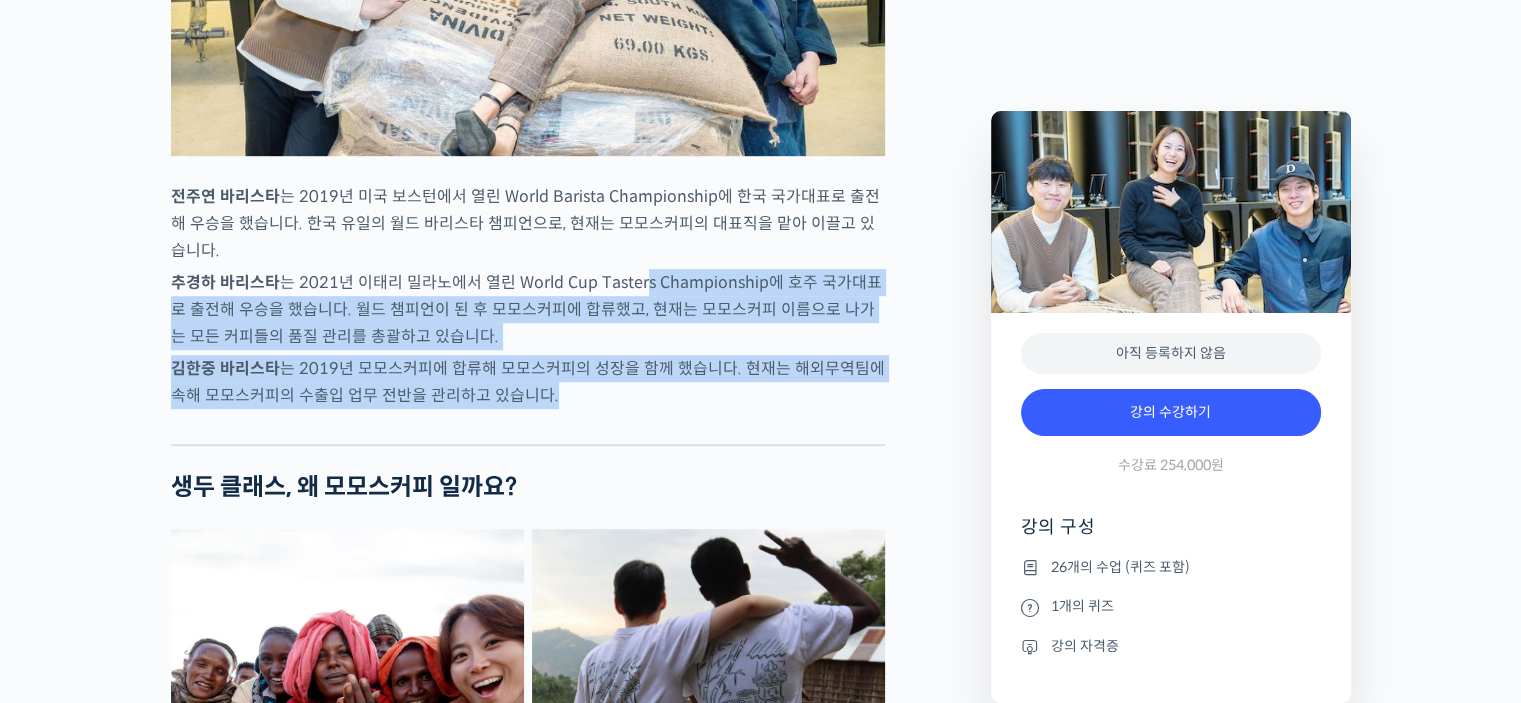 drag, startPoint x: 635, startPoint y: 430, endPoint x: 645, endPoint y: 463, distance: 34.48188 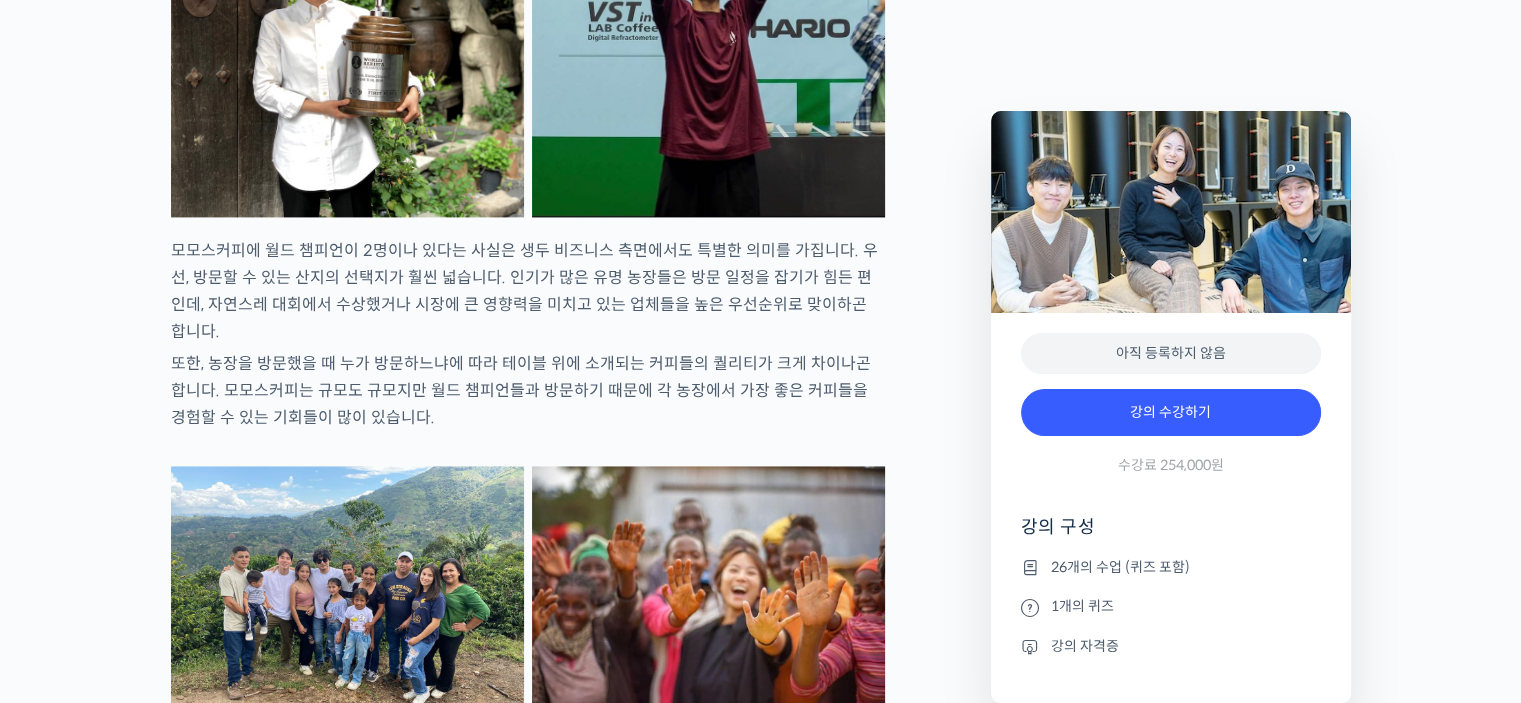 scroll, scrollTop: 2900, scrollLeft: 0, axis: vertical 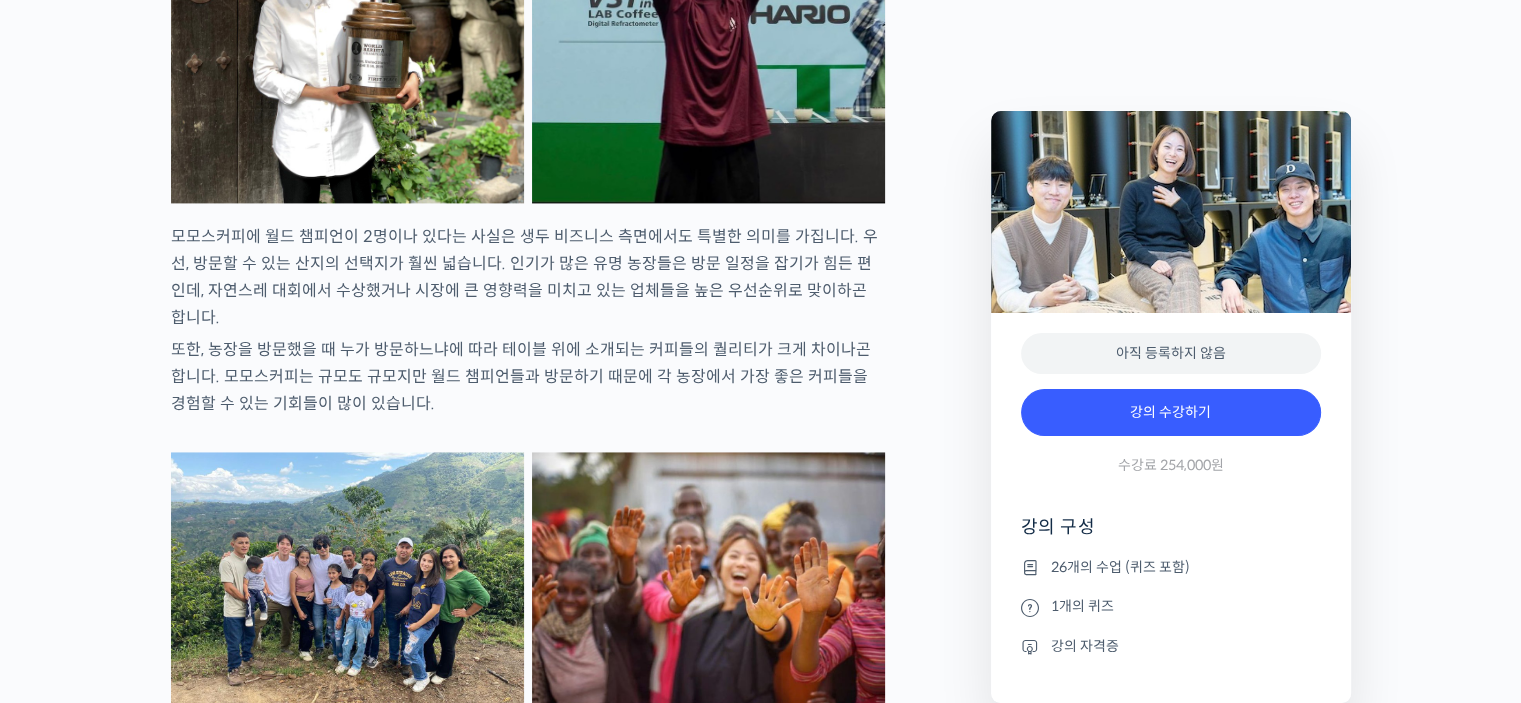 click on "바리스타라면 꼭 알아야 할 커피의 기본 – 생두의 원산지별 특징부터 구입, 품질 관리까지
강의 상세 내용 확인하기
모모스커피 해외무역팀을 소개합니다!
전[LAST] 바리스타 는 [YEAR] 미국 [CITY]에서 열린 World Barista Championship에 한국 국가대표로 출전해 우승을 했습니다. 한국 유일의 월드 바리스타 챔피언으로, 현재는 모모스커피의 대표직을 맡아 이끌고 있습니다.
추[LAST] 바리스타 는 [YEAR] 이태리 [CITY]에서 열린 World Cup Tasters Championship에 호주 국가대표로 출전해 우승을 했습니다. 월드 챔피언이 된 후 모모스커피에 합류했고, 현재는 모모스커피 이름으로 나가는 모든 커피들의 품질 관리를 총괄하고 있습니다." at bounding box center [760, 3651] 